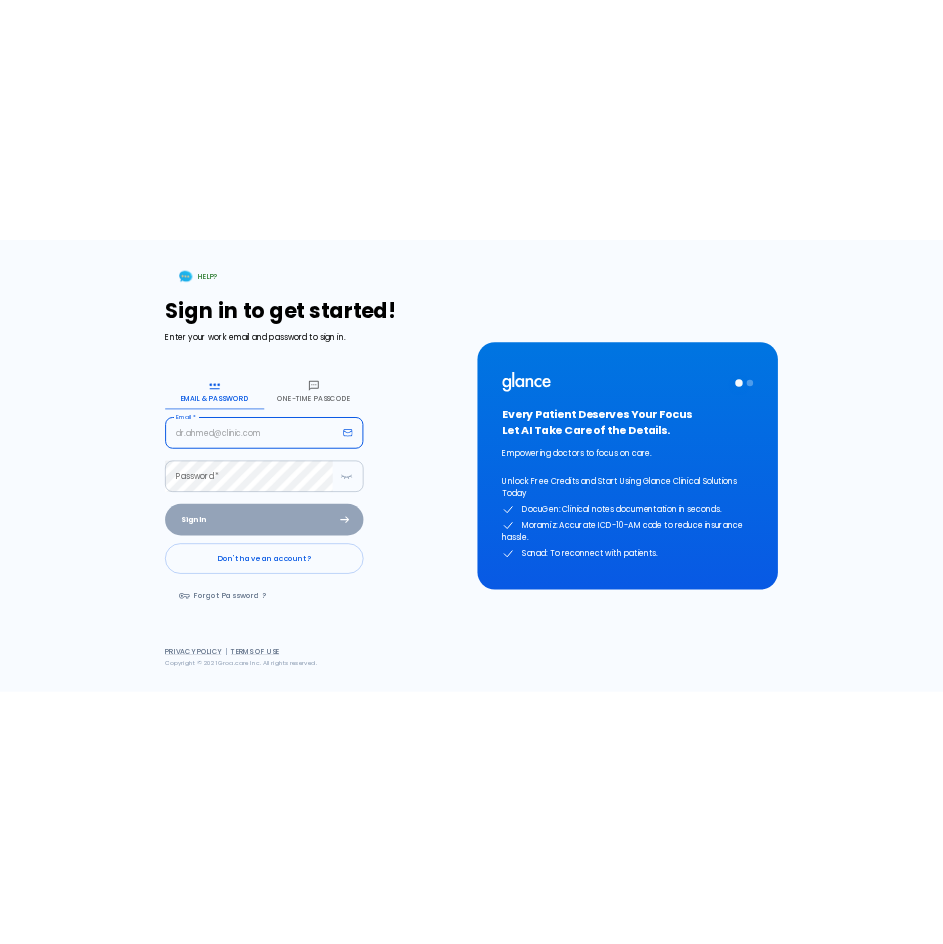 scroll, scrollTop: 0, scrollLeft: 0, axis: both 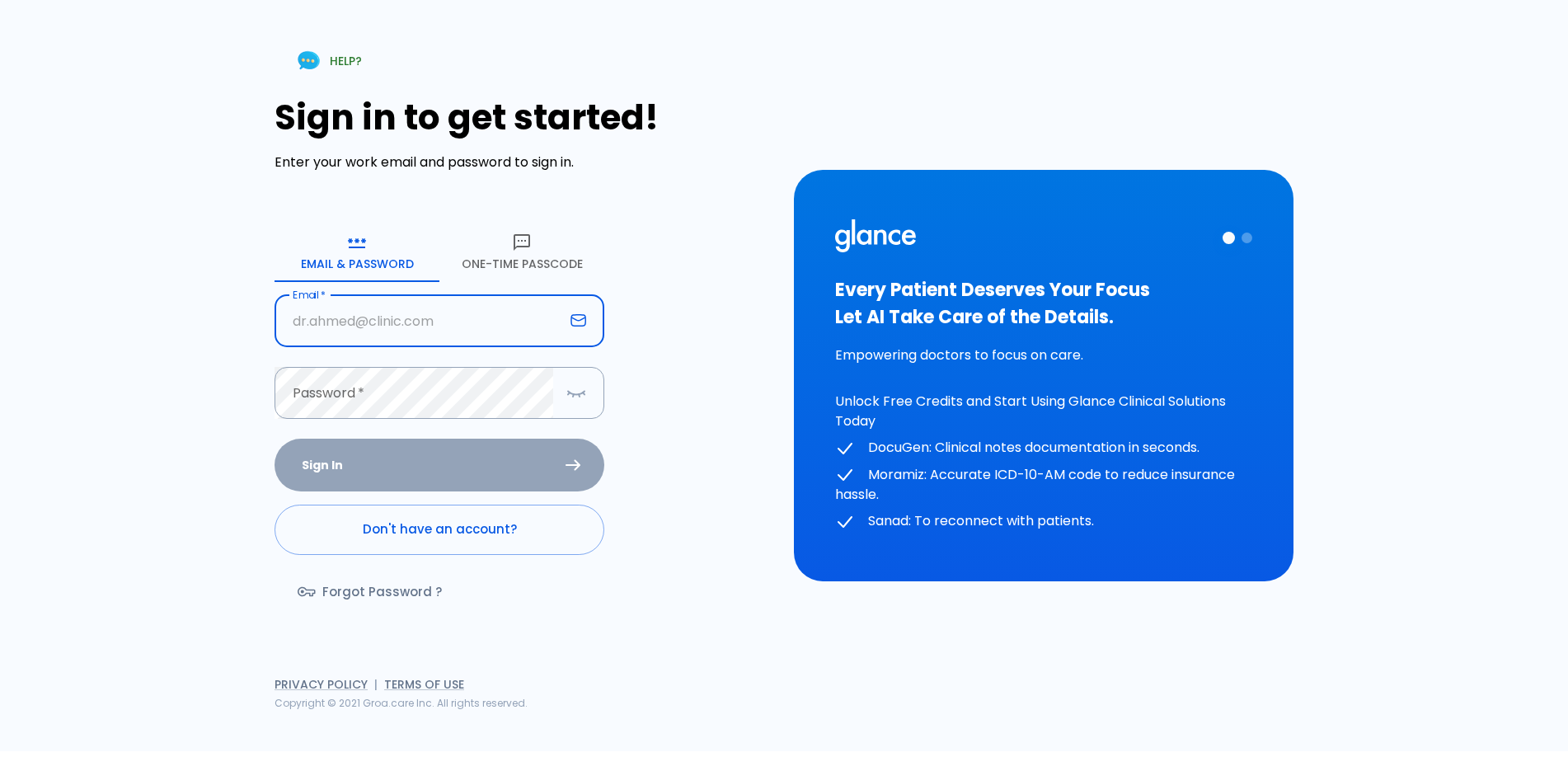 type on "[EMAIL]" 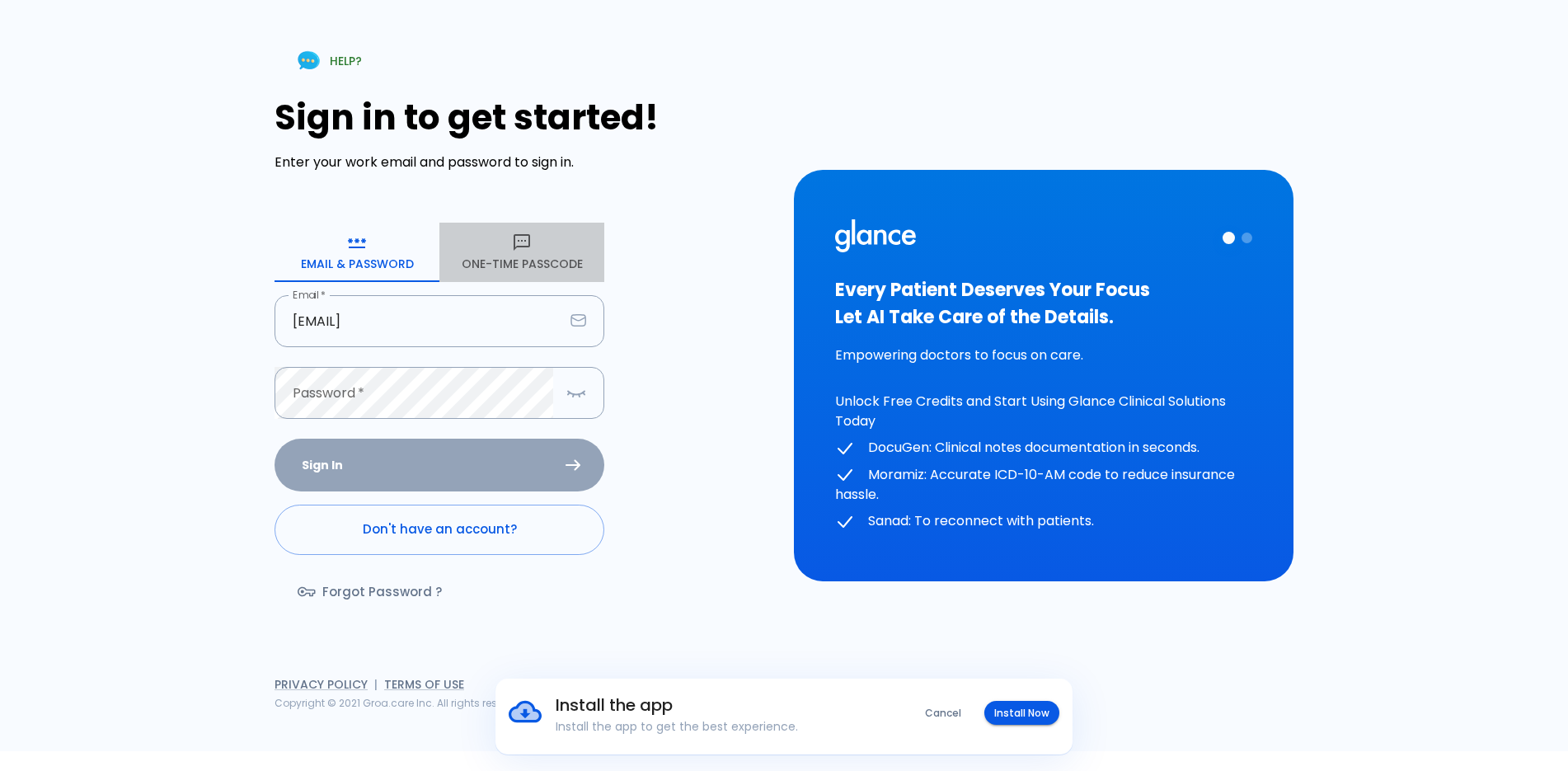 click on "One-Time Passcode" at bounding box center (522, 252) 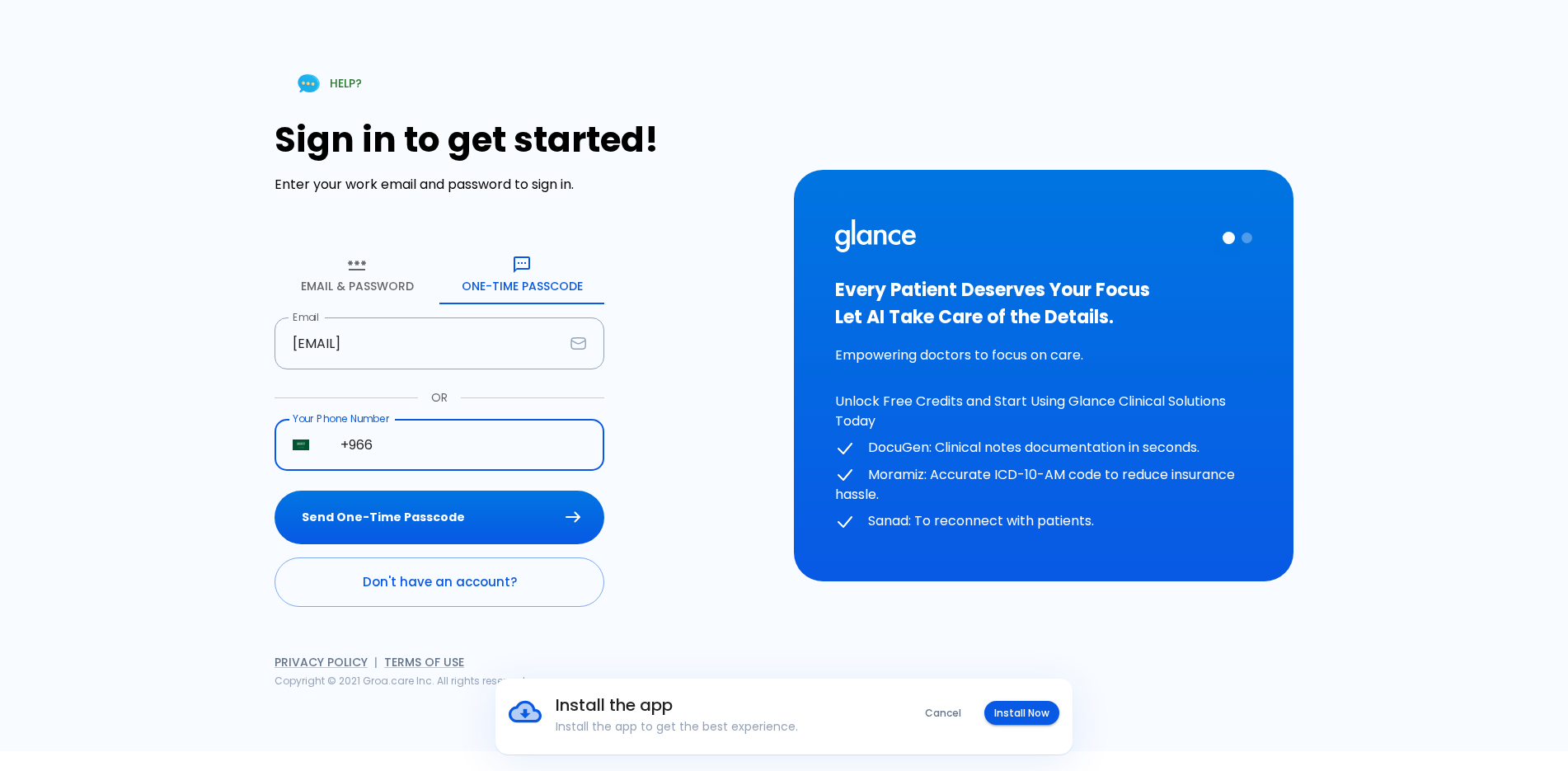 click on "+966" at bounding box center [463, 444] 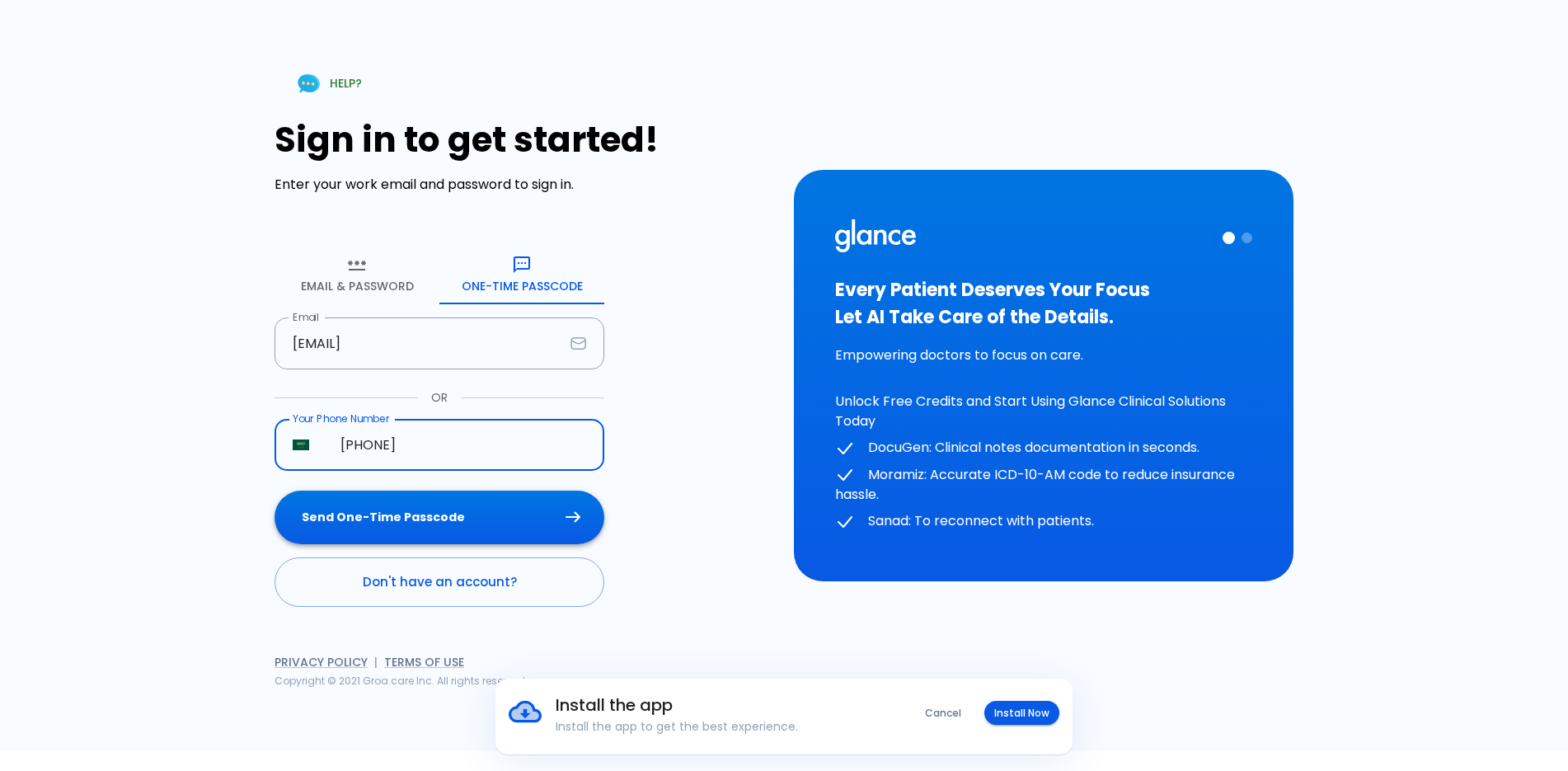 type on "[PHONE]" 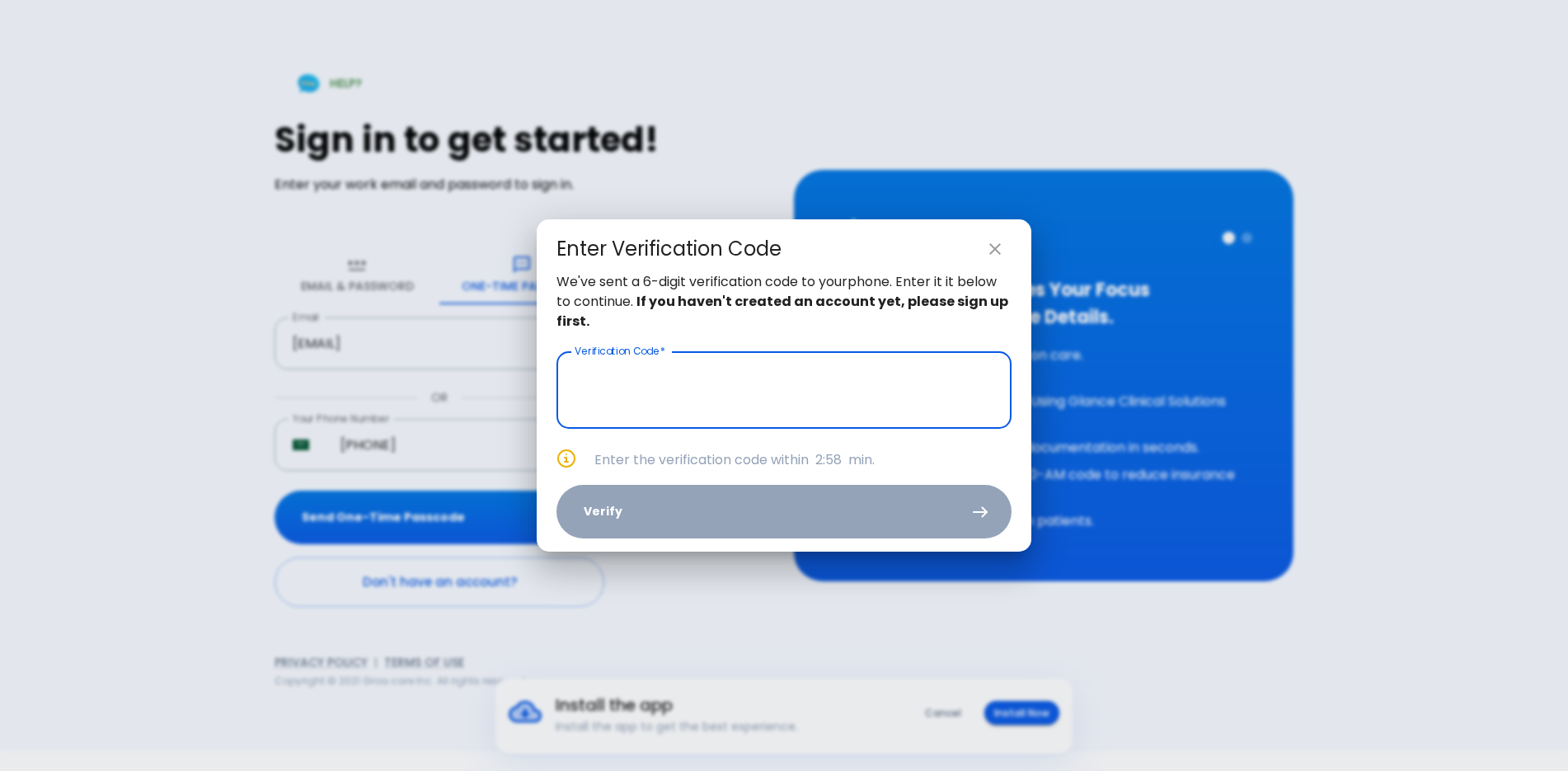 click at bounding box center [784, 390] 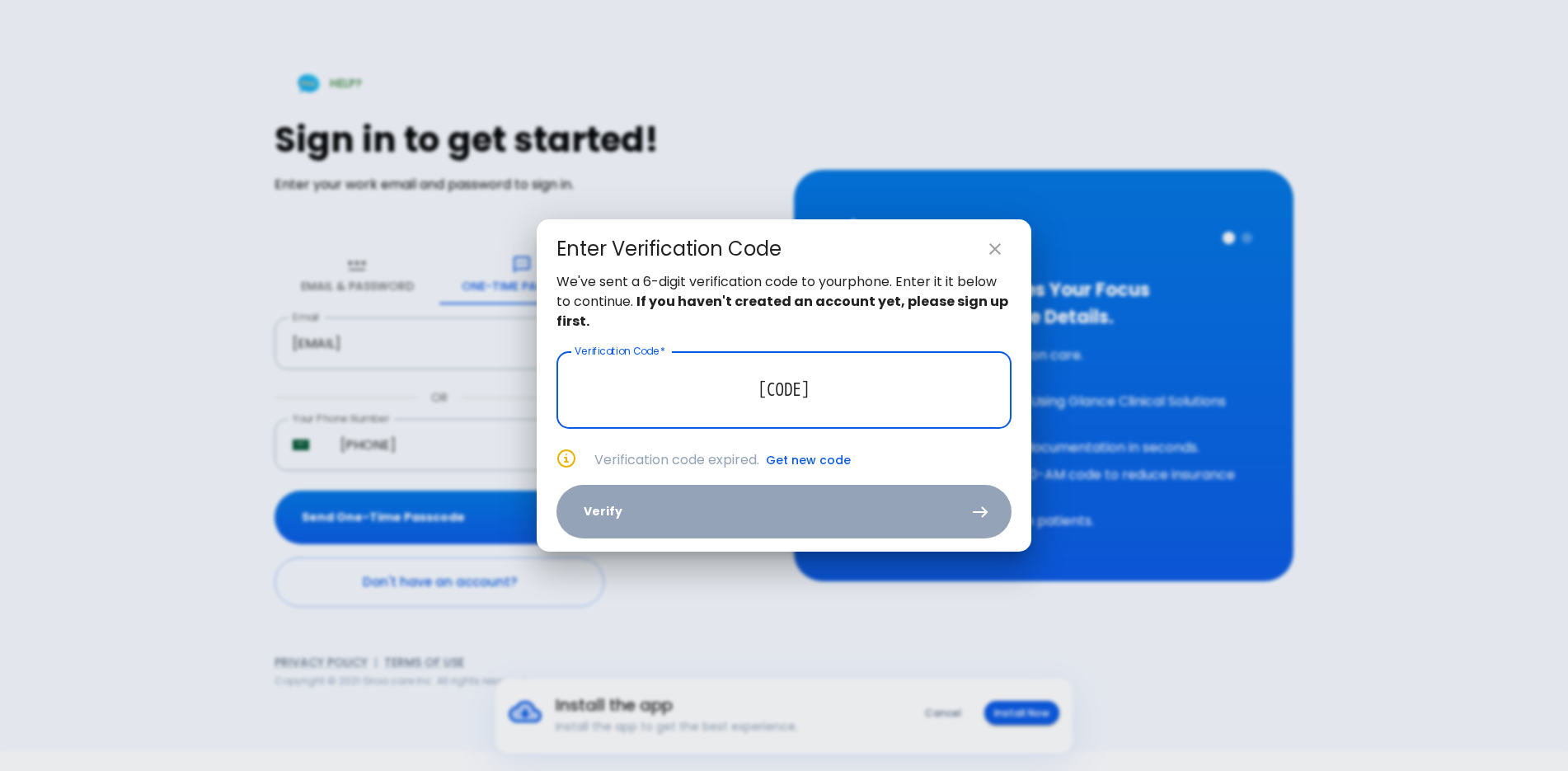 type on "[CODE]" 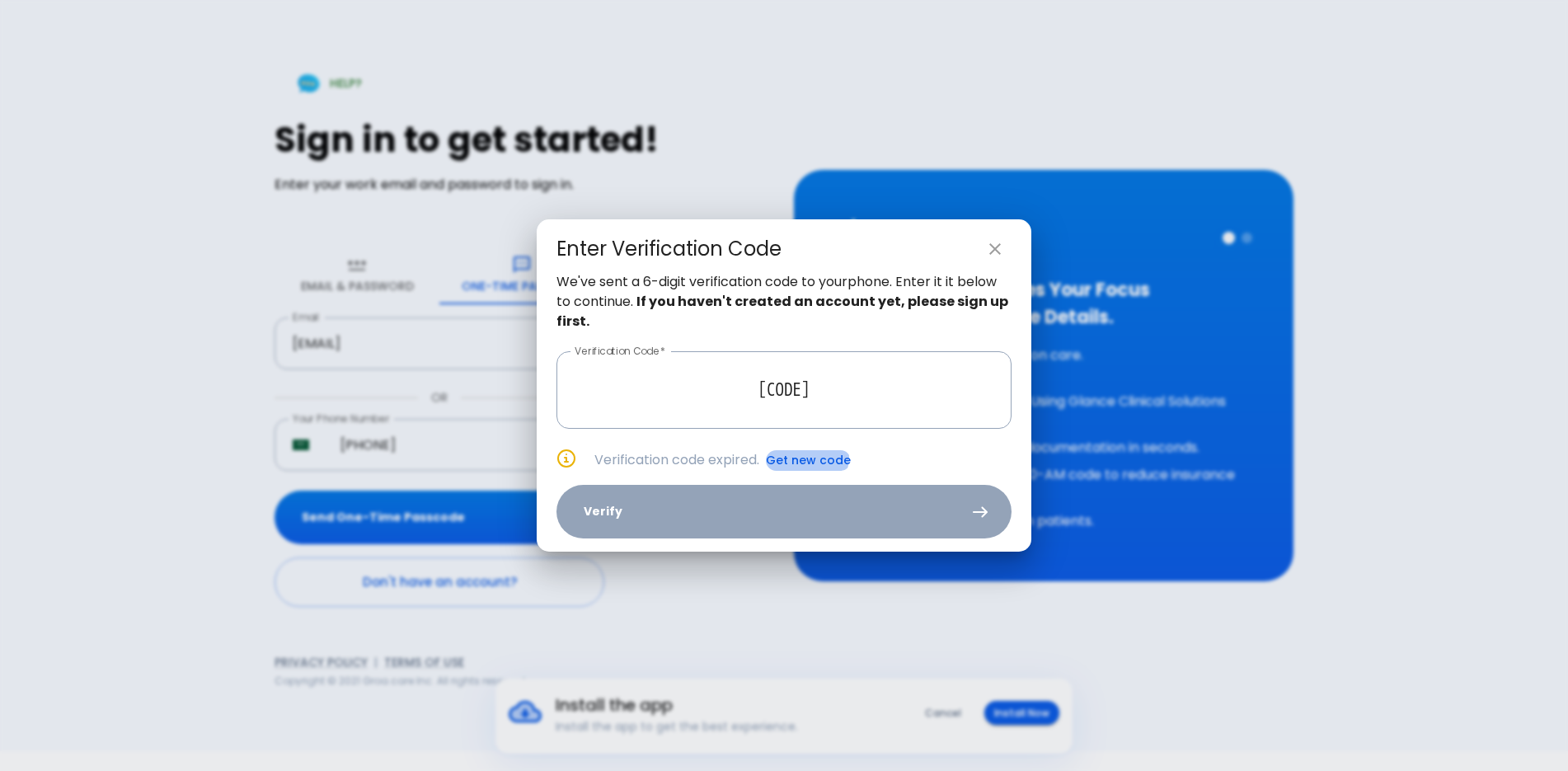 click on "Get new code" at bounding box center [808, 460] 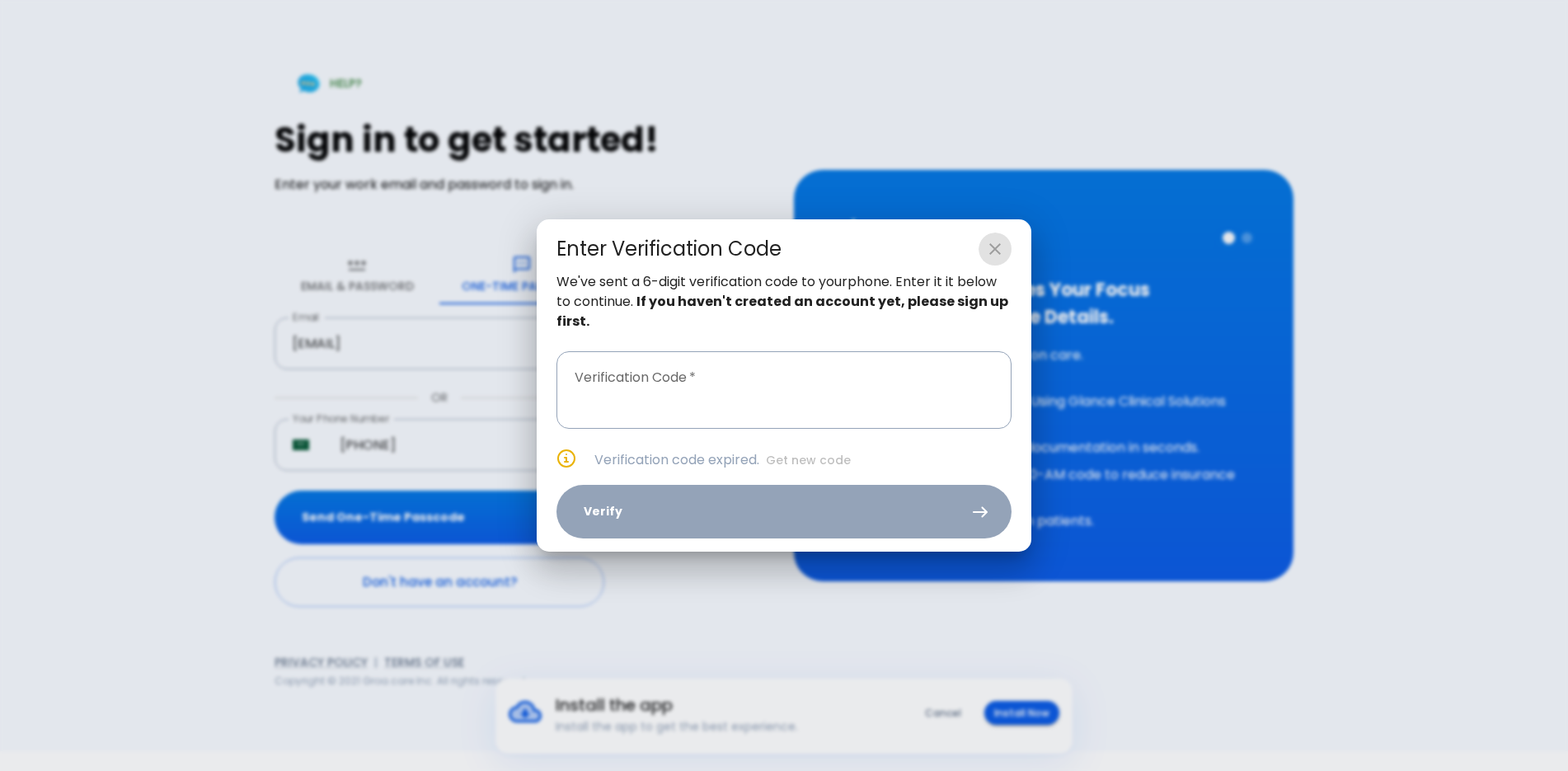 click 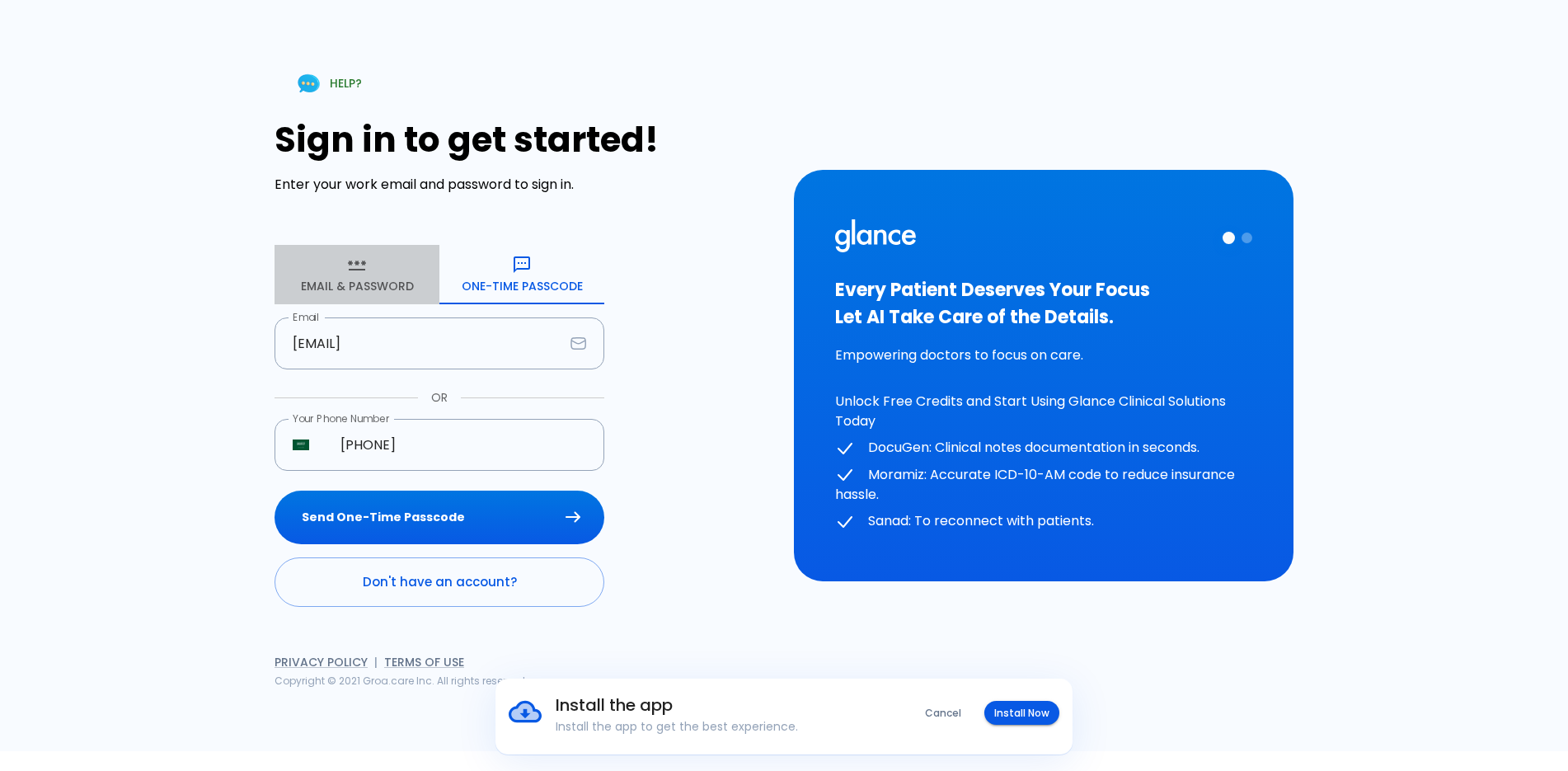 click on "Email & Password" at bounding box center (357, 275) 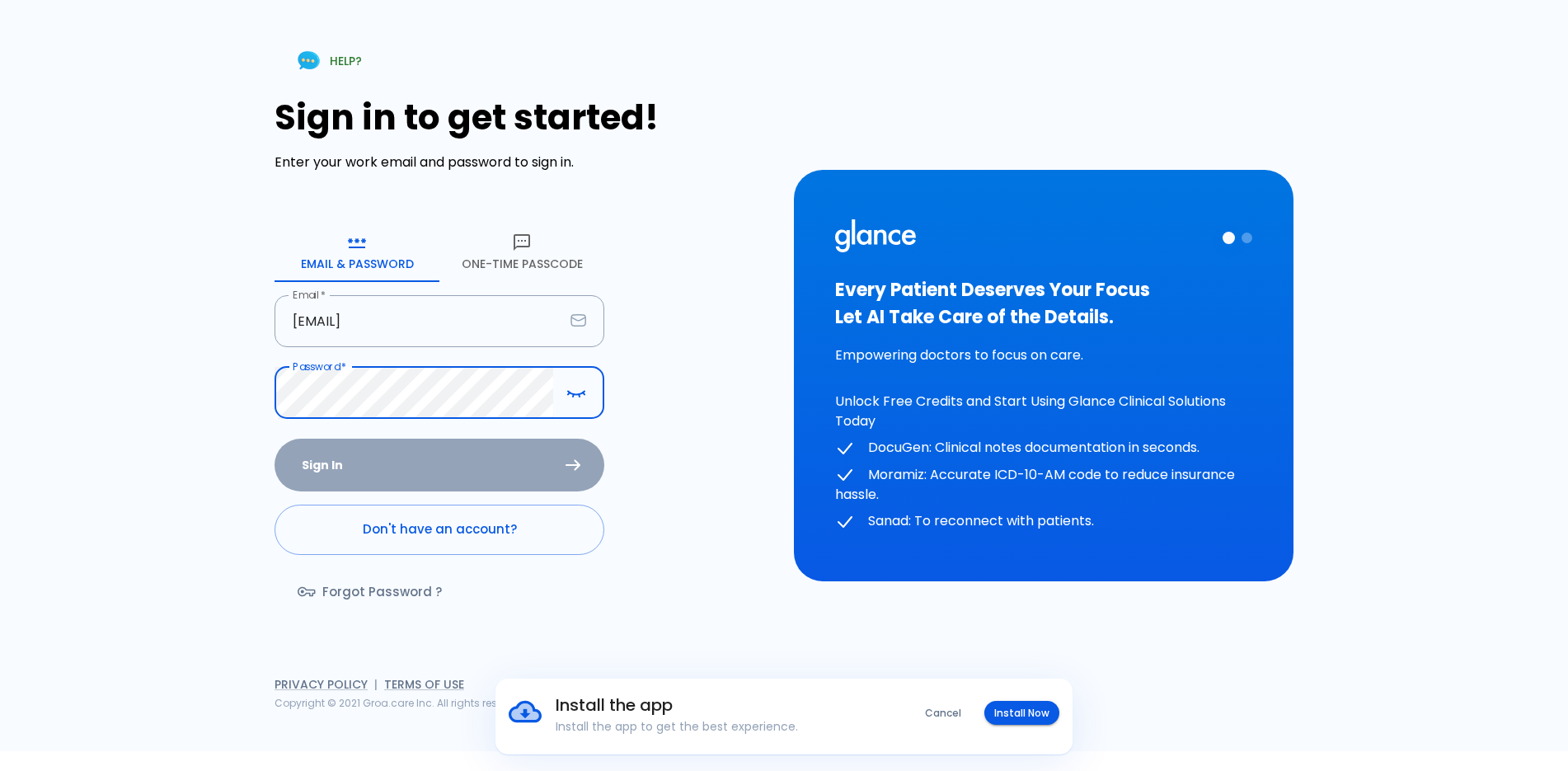 click on "Forgot Password ?" at bounding box center [371, 592] 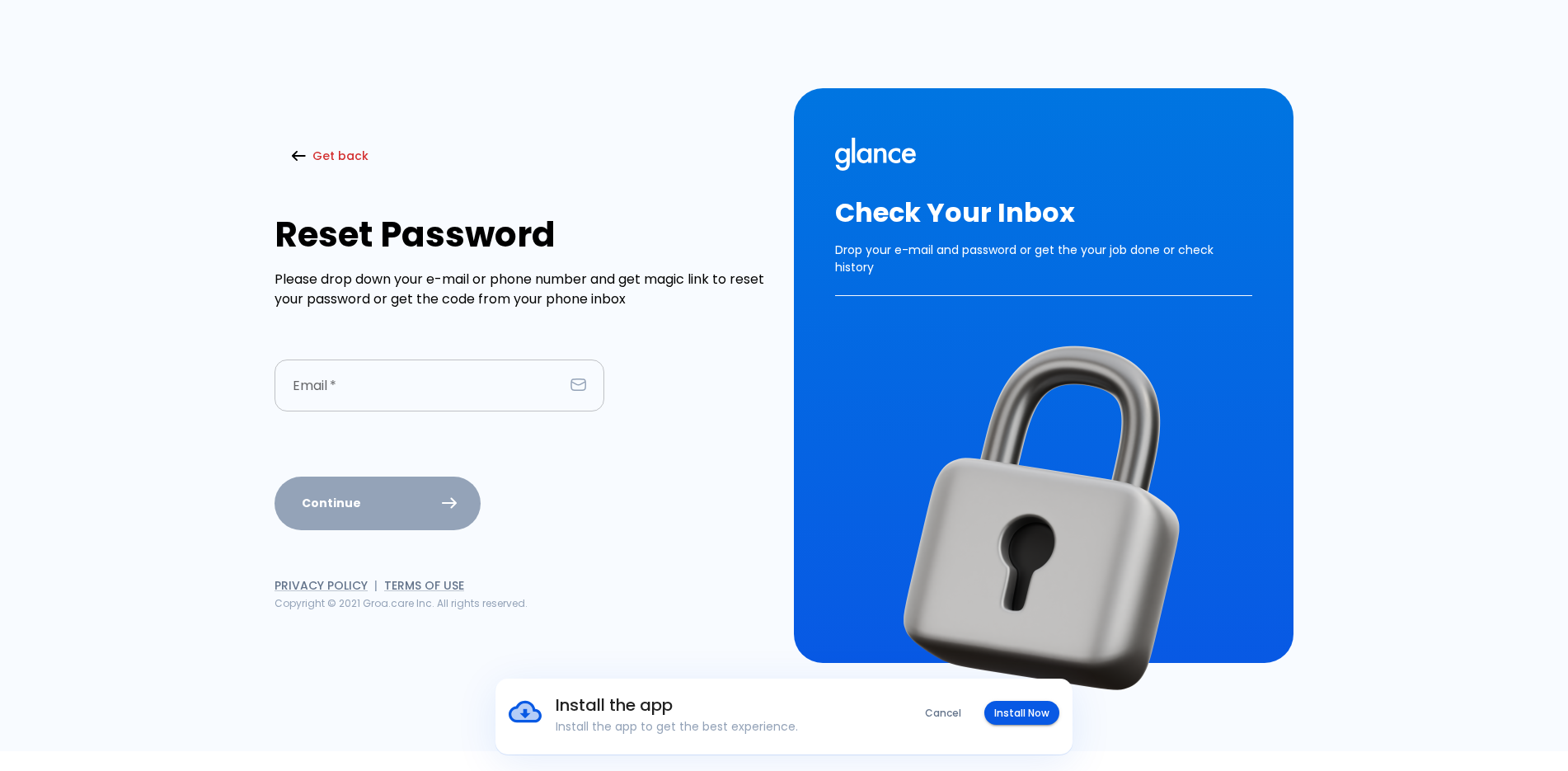 click at bounding box center [419, 385] 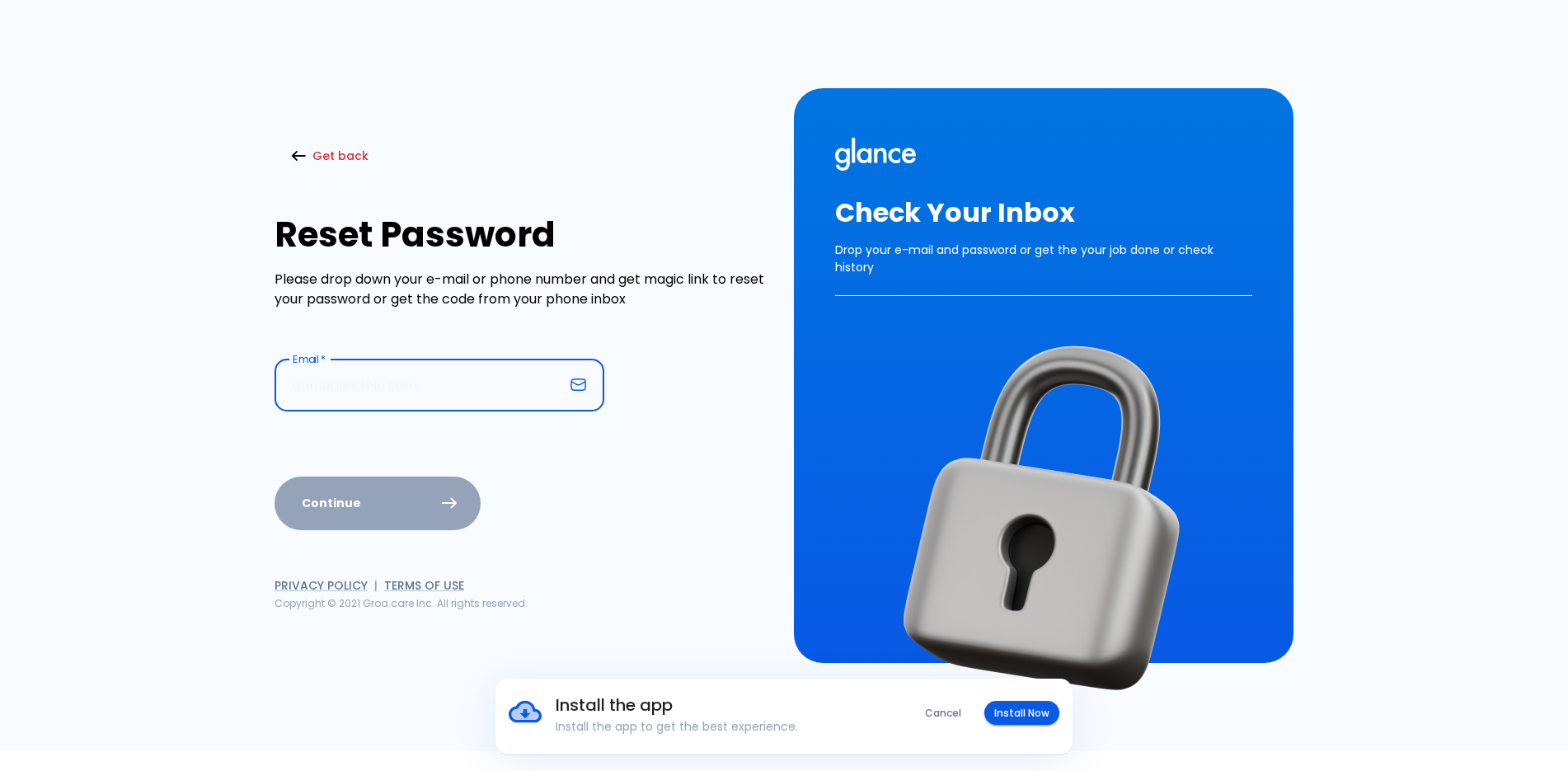 type on "[EMAIL]" 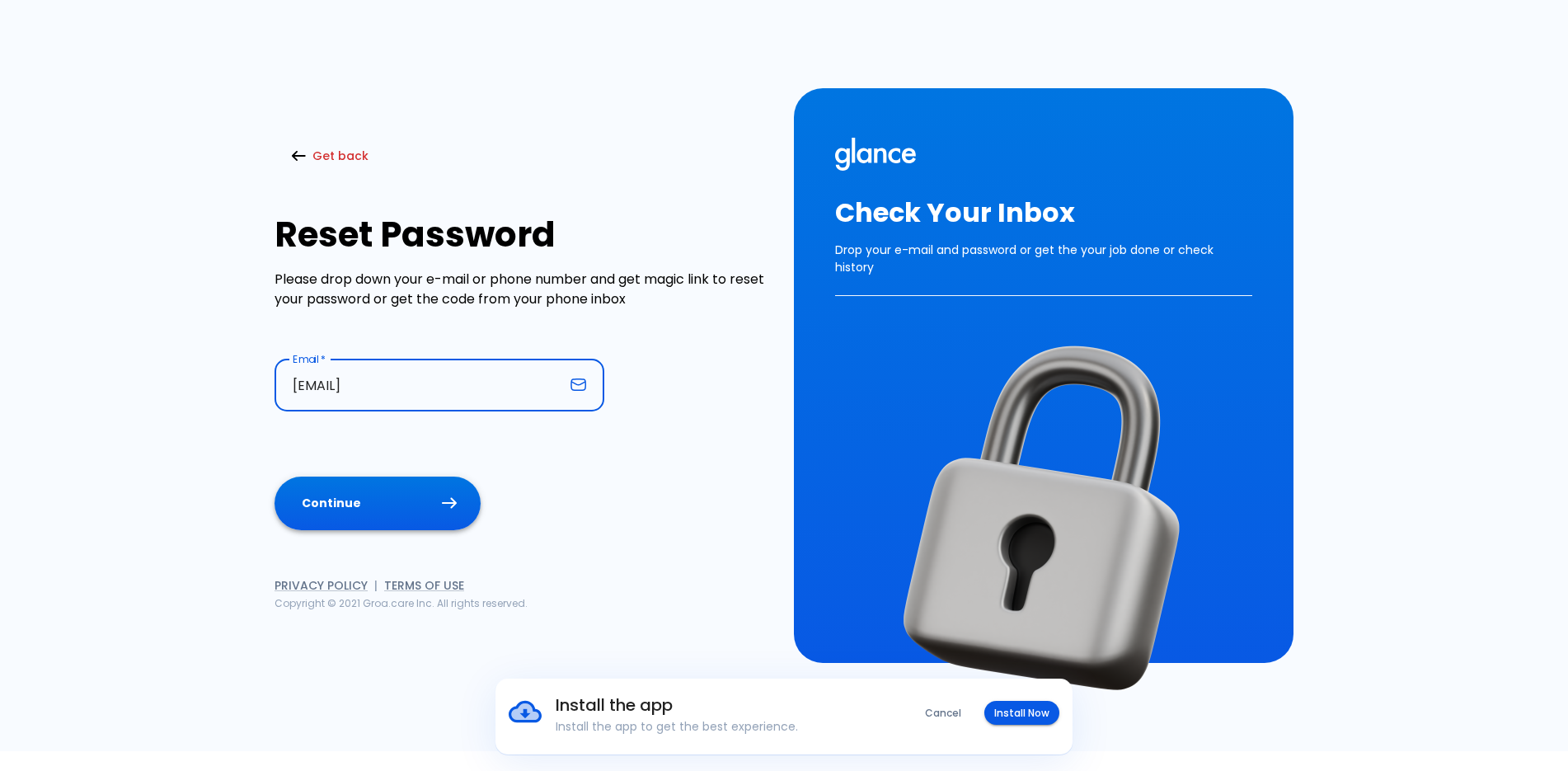 click on "Continue" at bounding box center (378, 503) 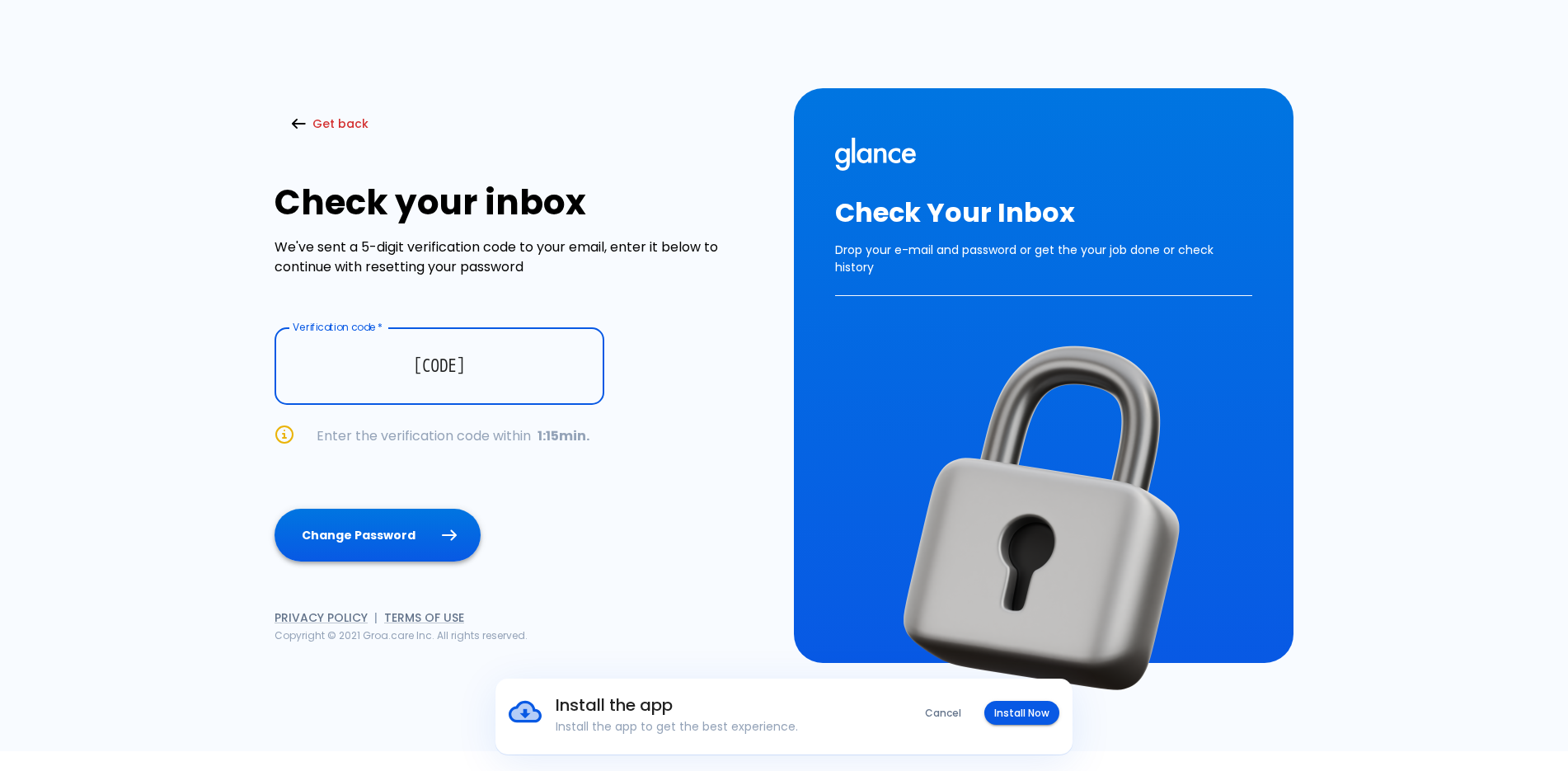 type on "[CODE]" 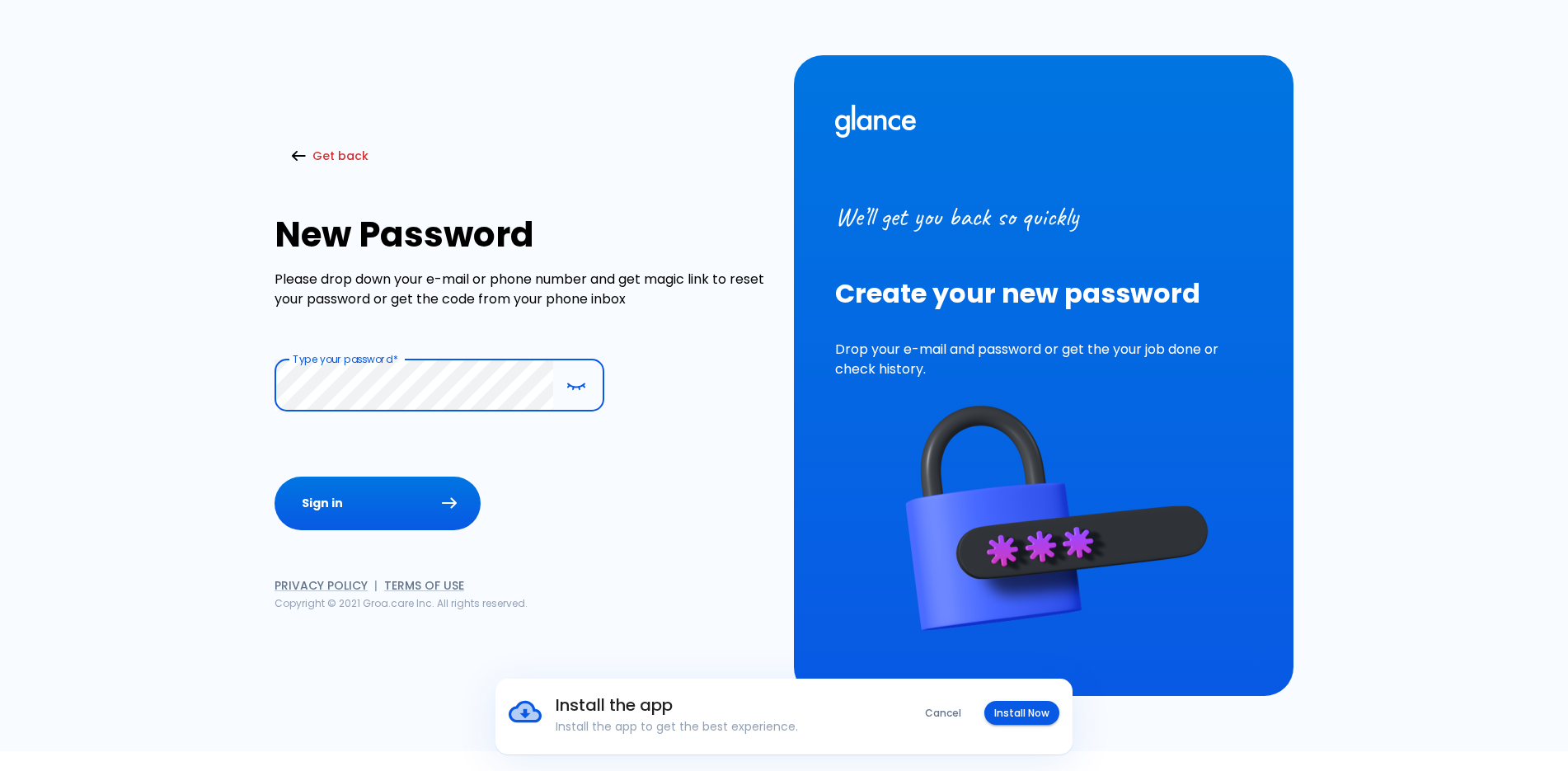 click on "Sign in" at bounding box center (378, 503) 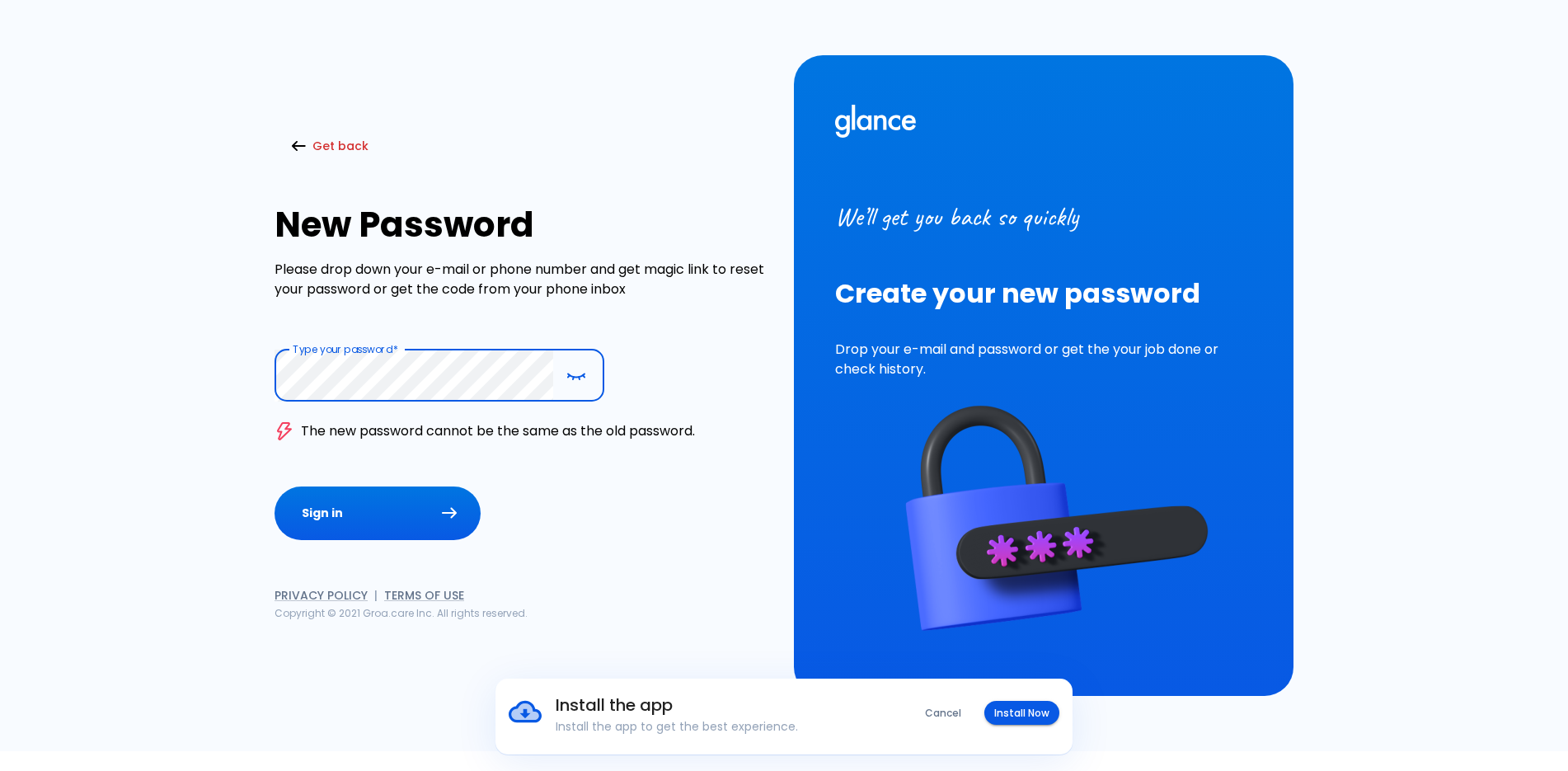 click on "Get back New Password Please drop down your e-mail or phone number and get magic link to reset your password or get the code from your phone inbox Type your password   * Type your password  * The new password cannot be the same as the old password. Sign in Privacy Policy | Terms of Use Copyright © [YEAR] Groa.care Inc. All rights reserved." at bounding box center [514, 365] 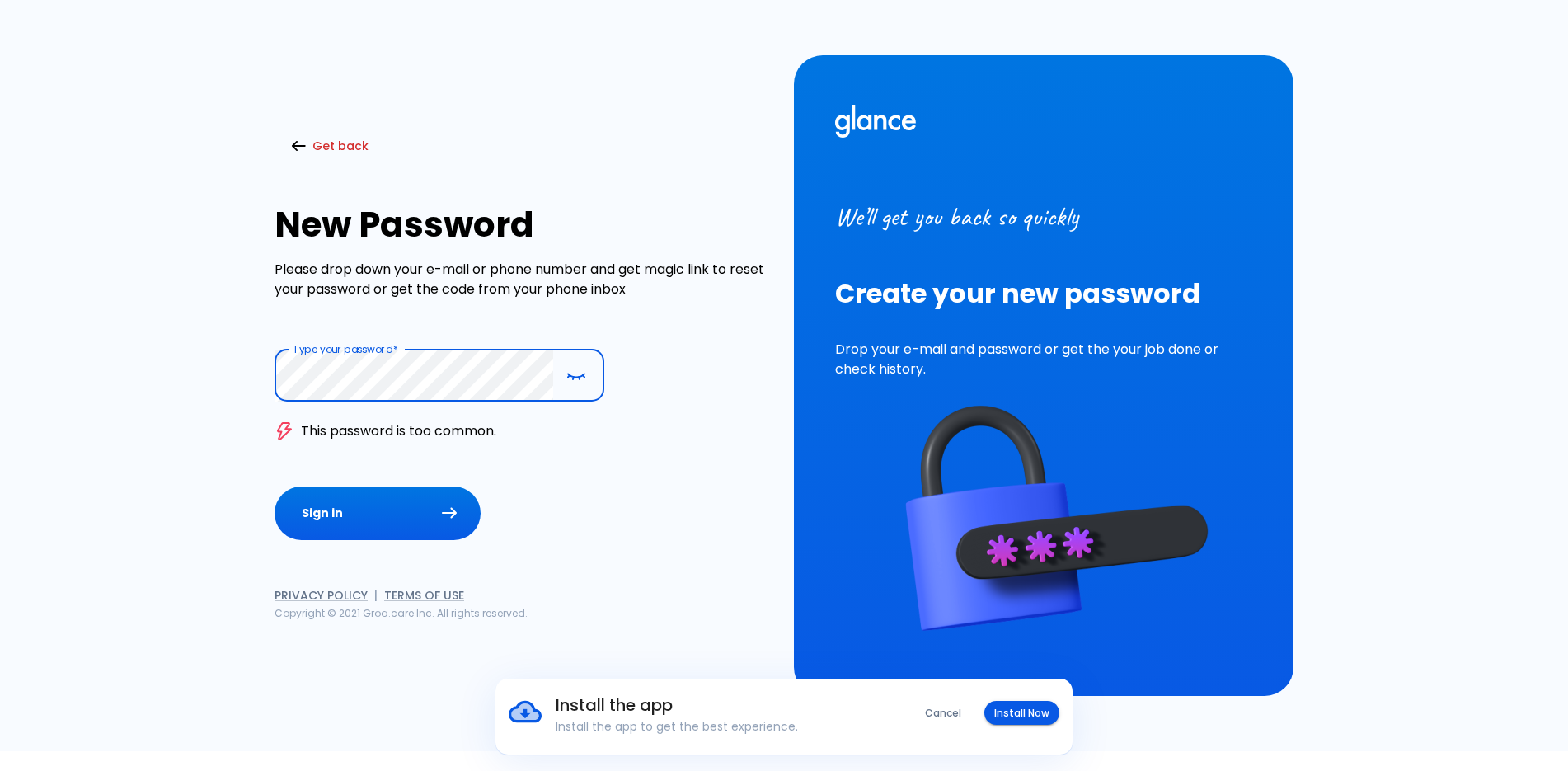 click on "Get back New Password Please drop down your e-mail or phone number and get magic link to reset your password or get the code from your phone inbox Type your password   * Type your password  * This password is too common. Sign in Privacy Policy | Terms of Use Copyright © [YEAR] Groa.care Inc. All rights reserved." at bounding box center [514, 365] 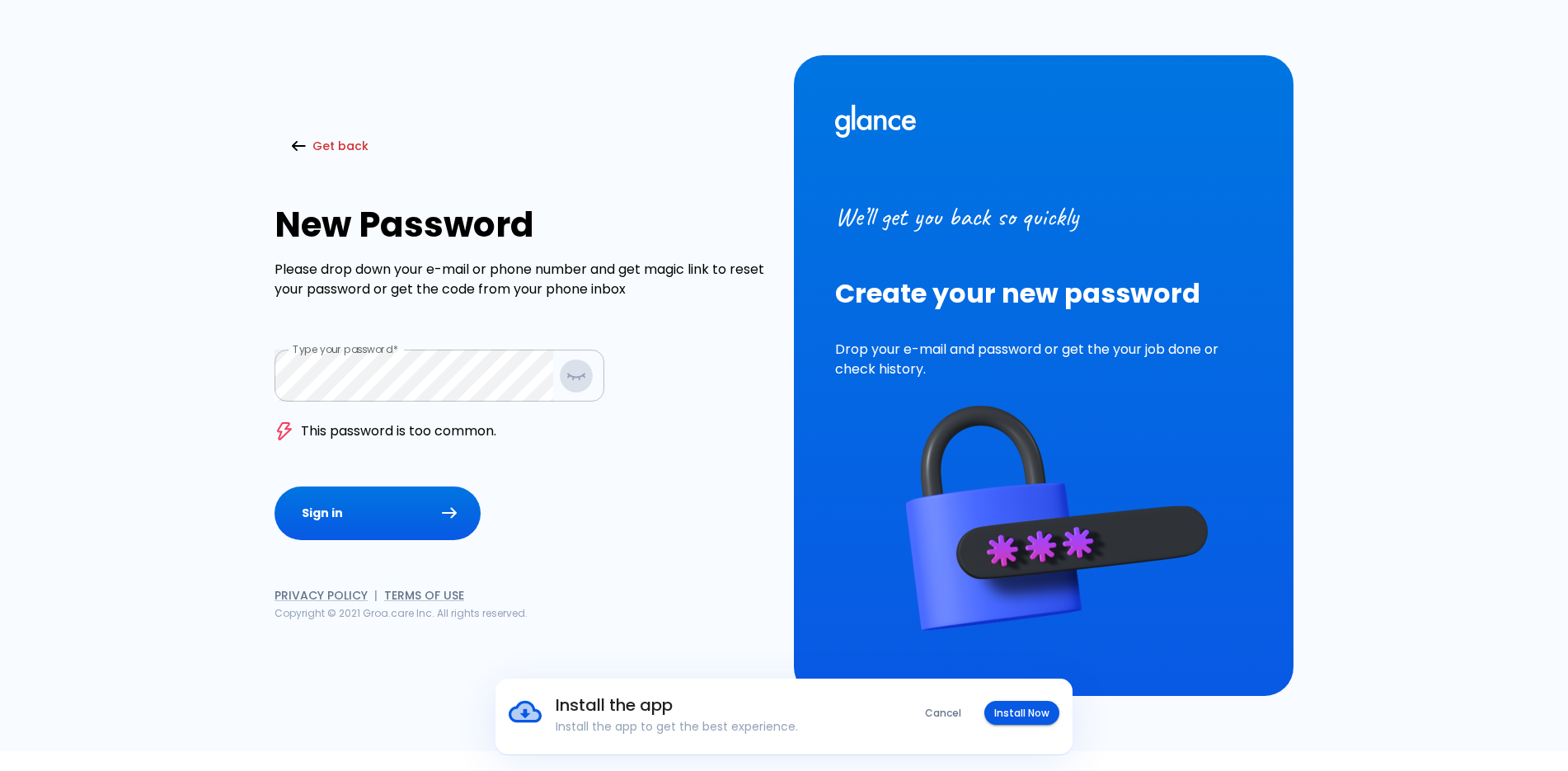 click 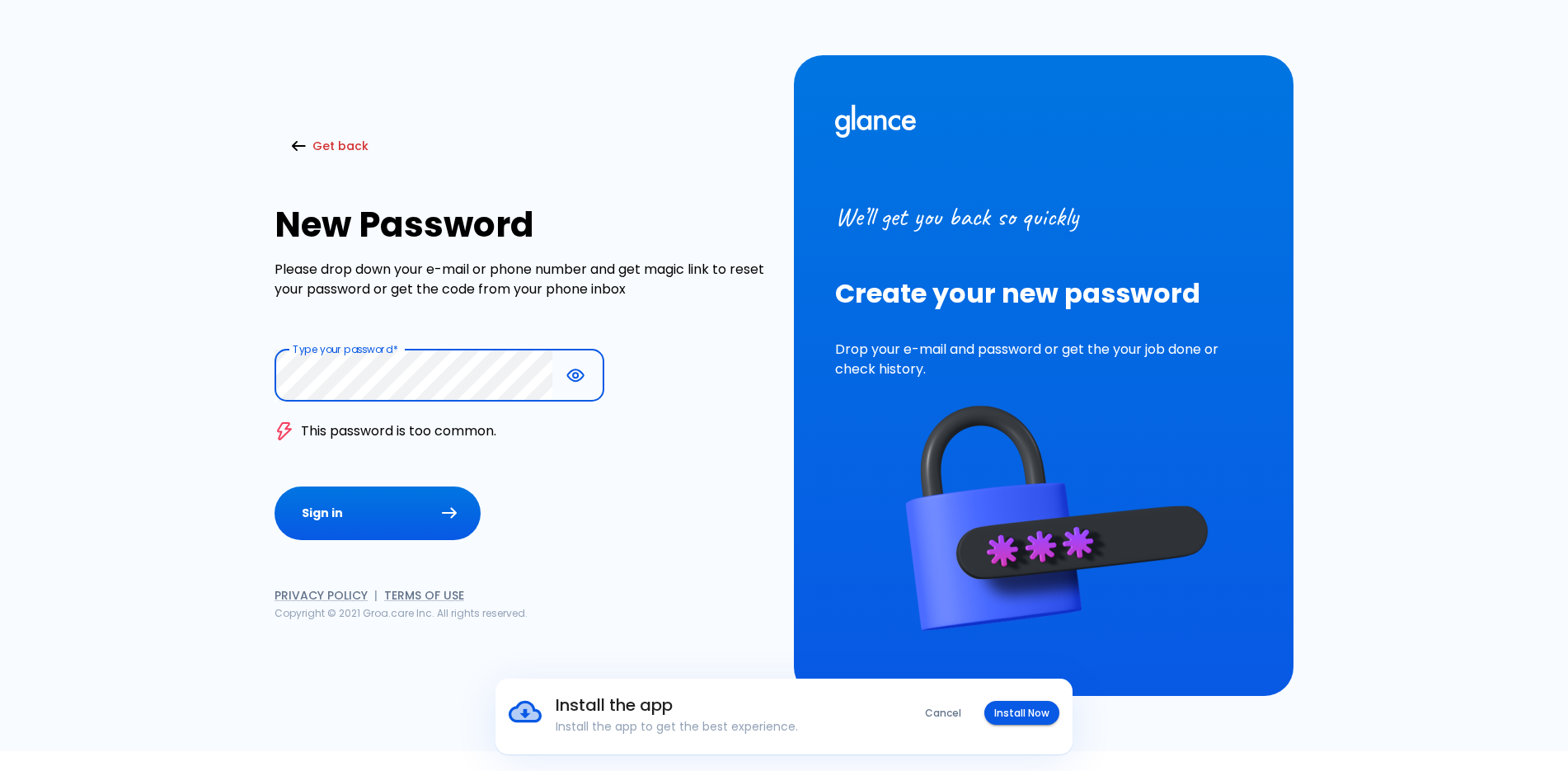 click on "Sign in" at bounding box center (378, 513) 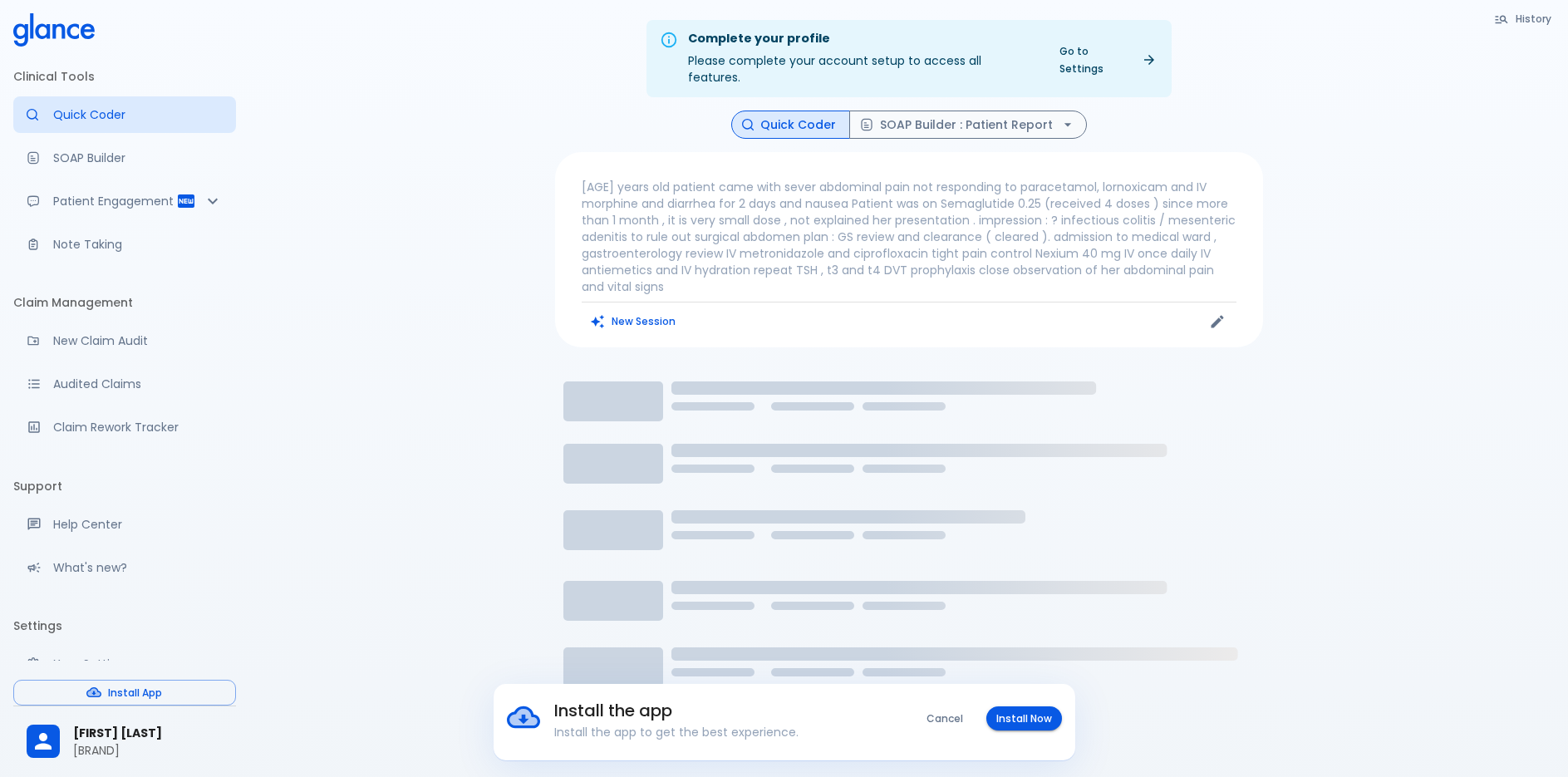 click on "Quick Coder" at bounding box center [790, 125] 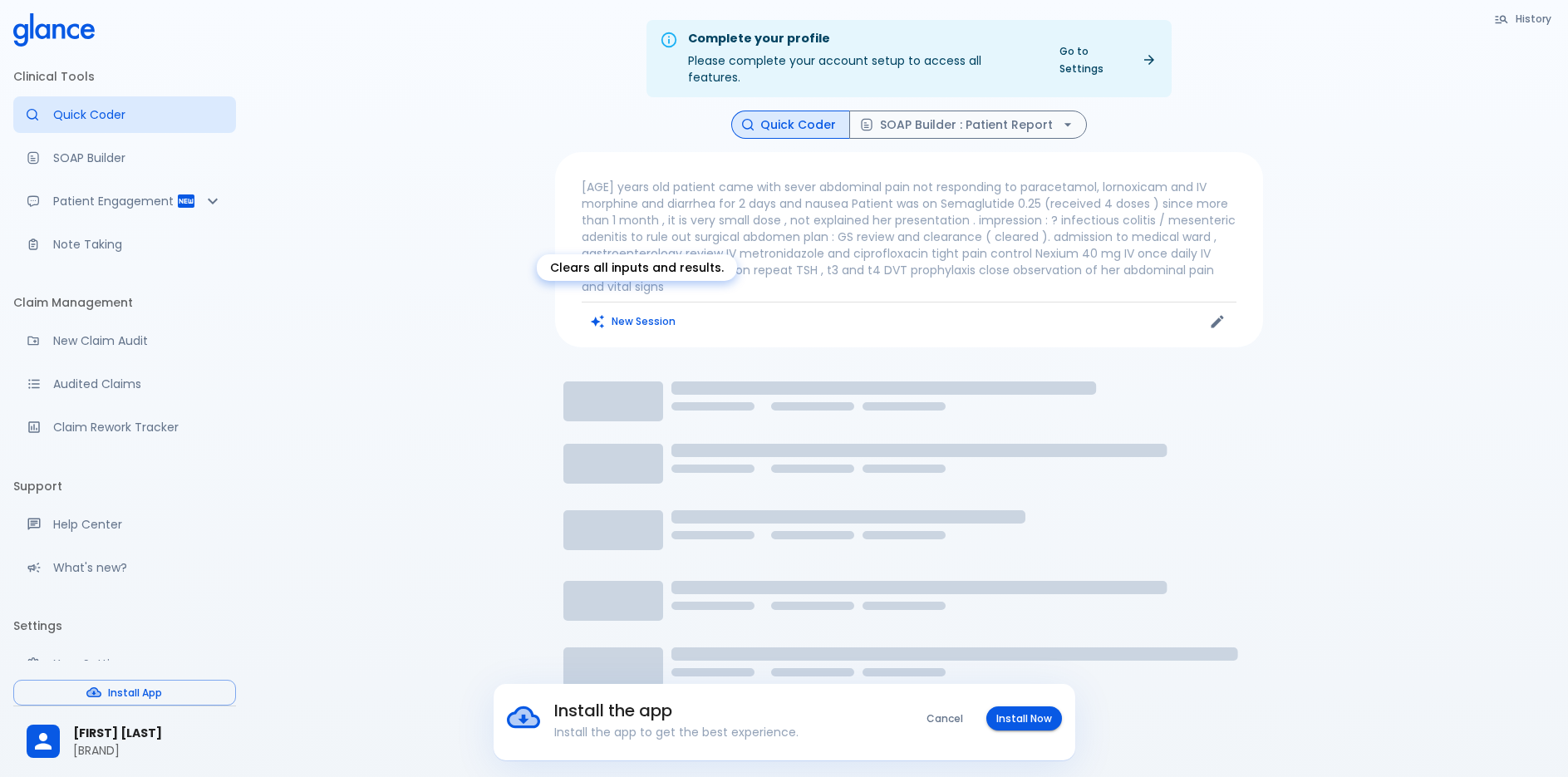 click on "New Session" at bounding box center (633, 321) 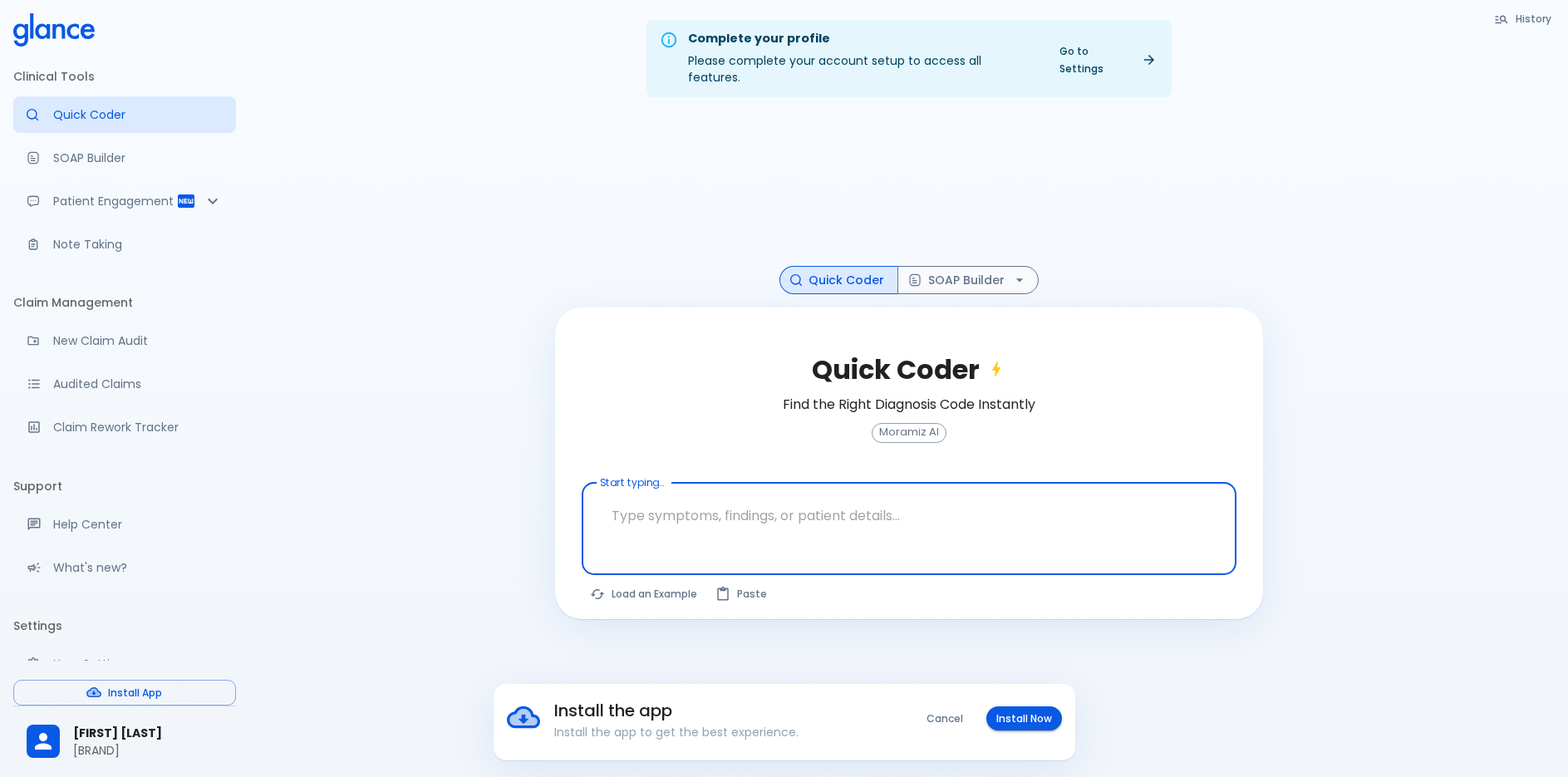 drag, startPoint x: 897, startPoint y: 506, endPoint x: 827, endPoint y: 483, distance: 73.68175 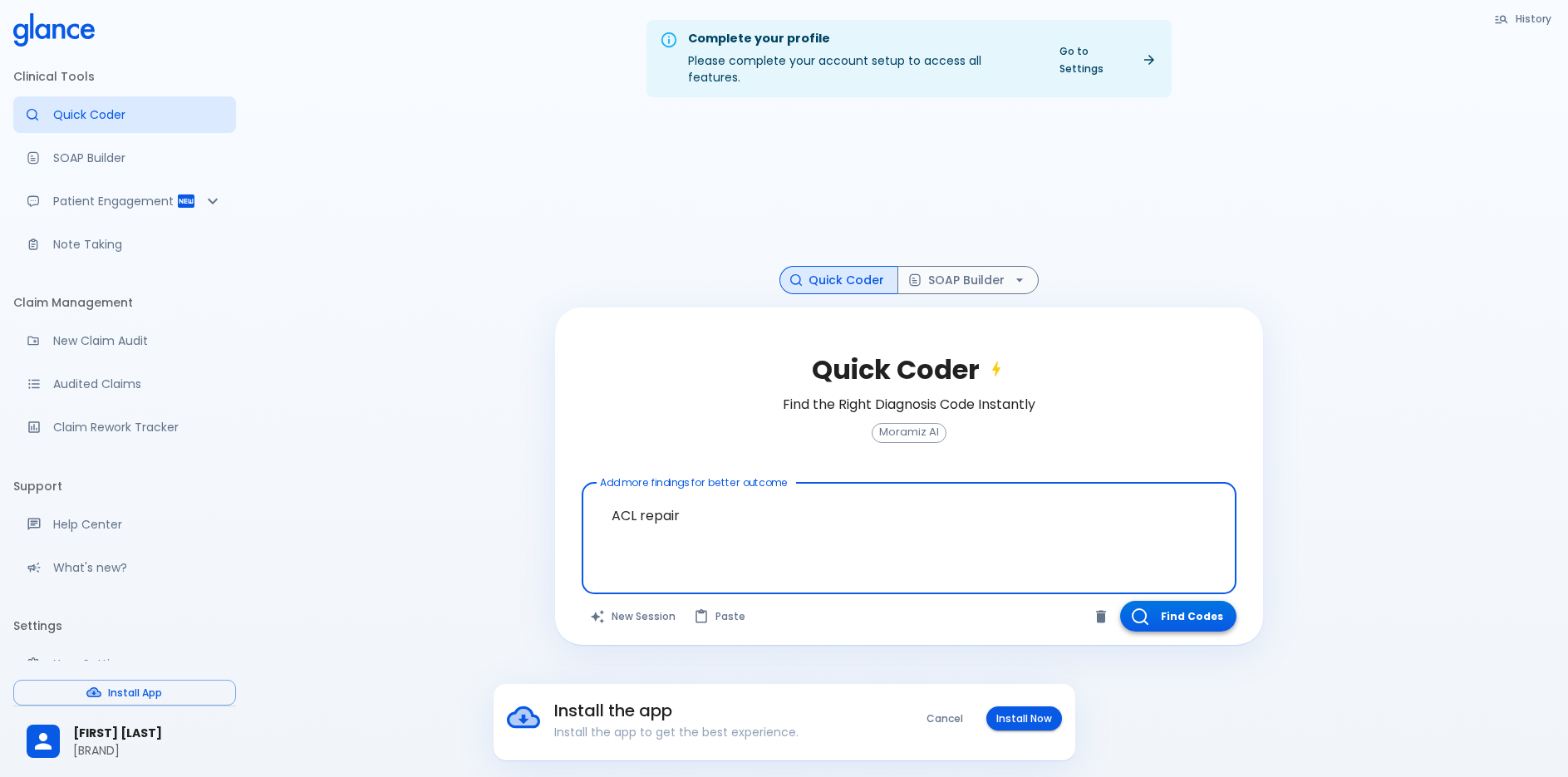 type on "ACL repair" 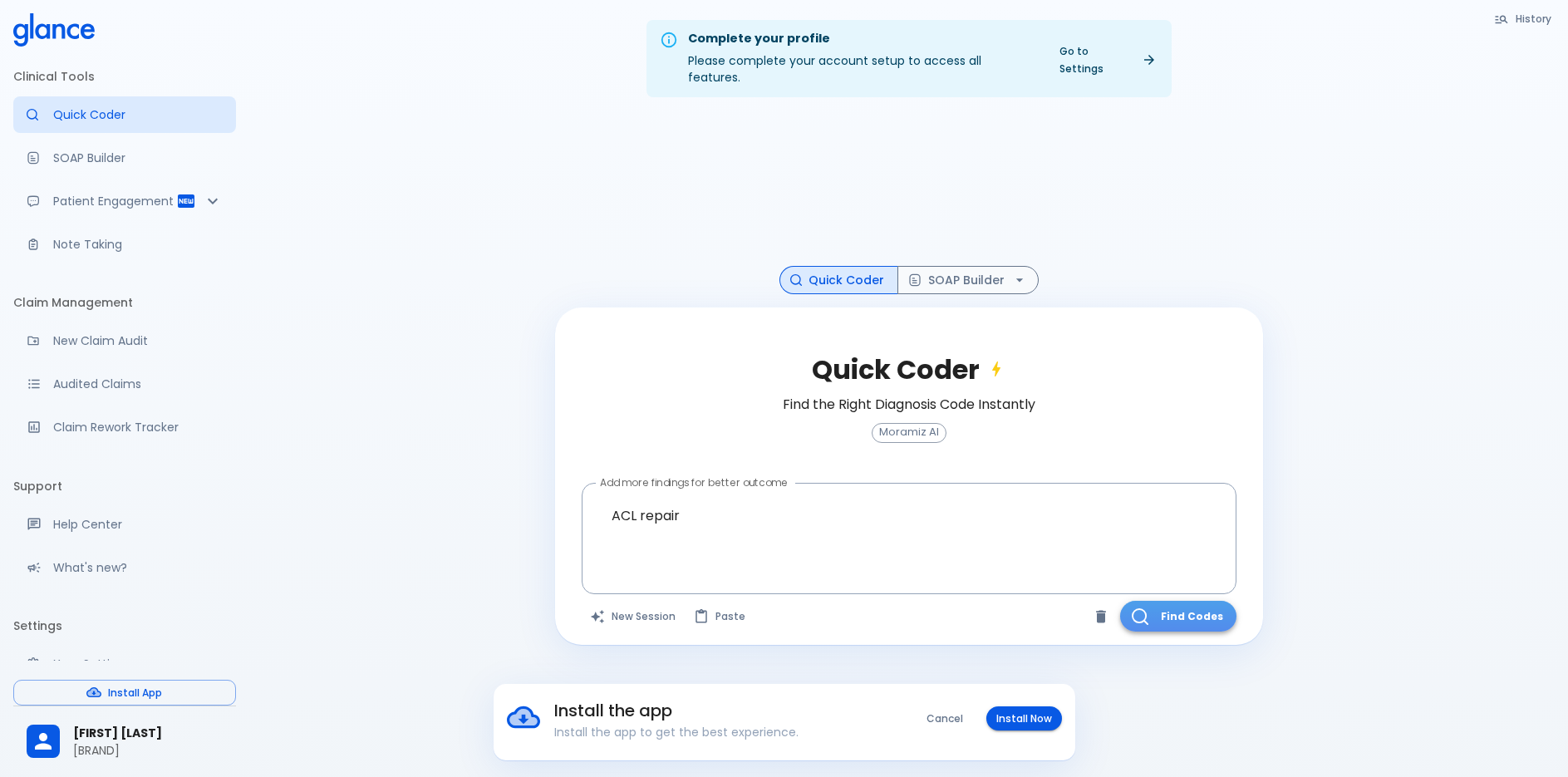 click on "Find Codes" at bounding box center (1178, 616) 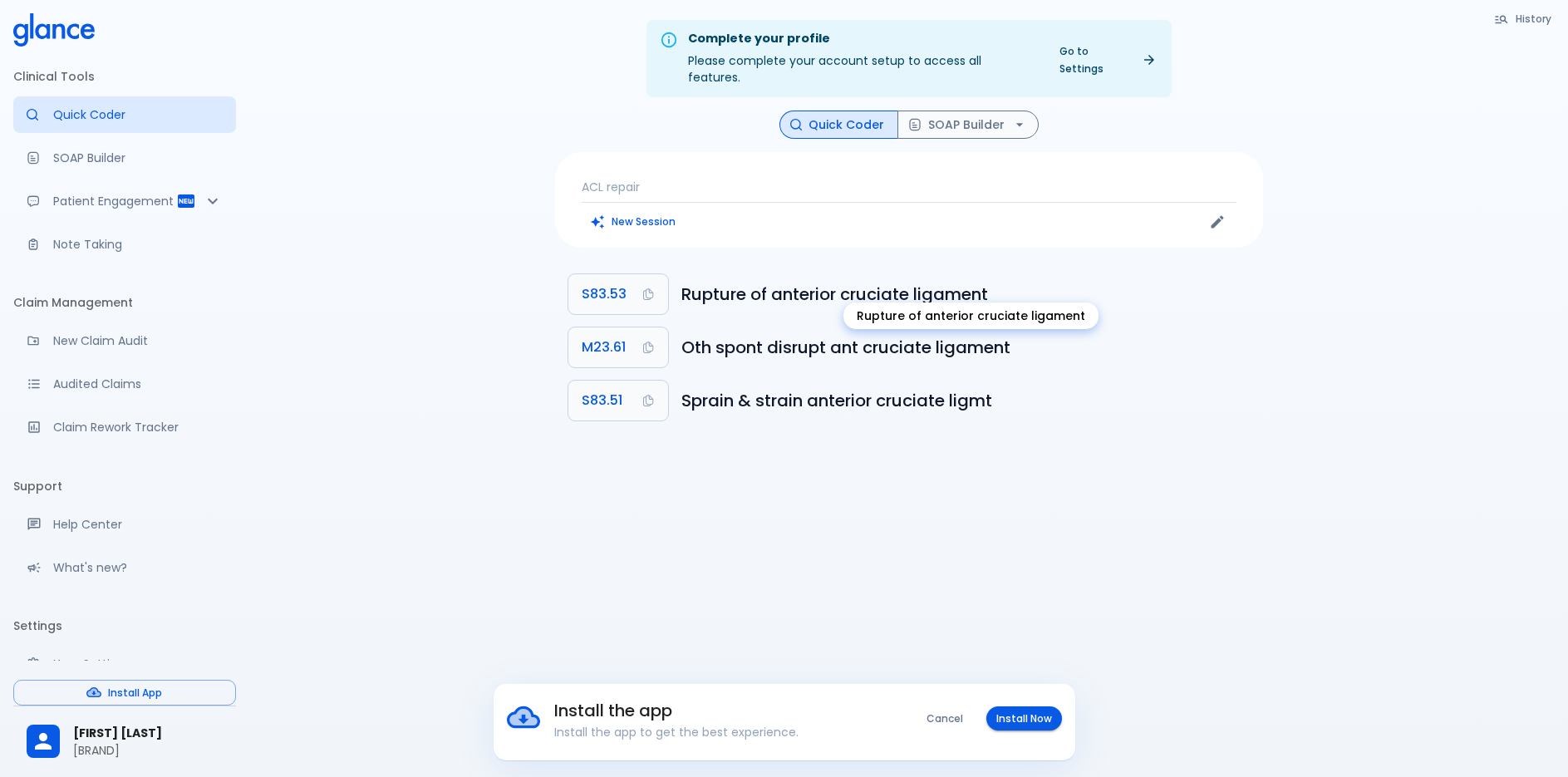 click on "Rupture of anterior cruciate ligament" at bounding box center (966, 294) 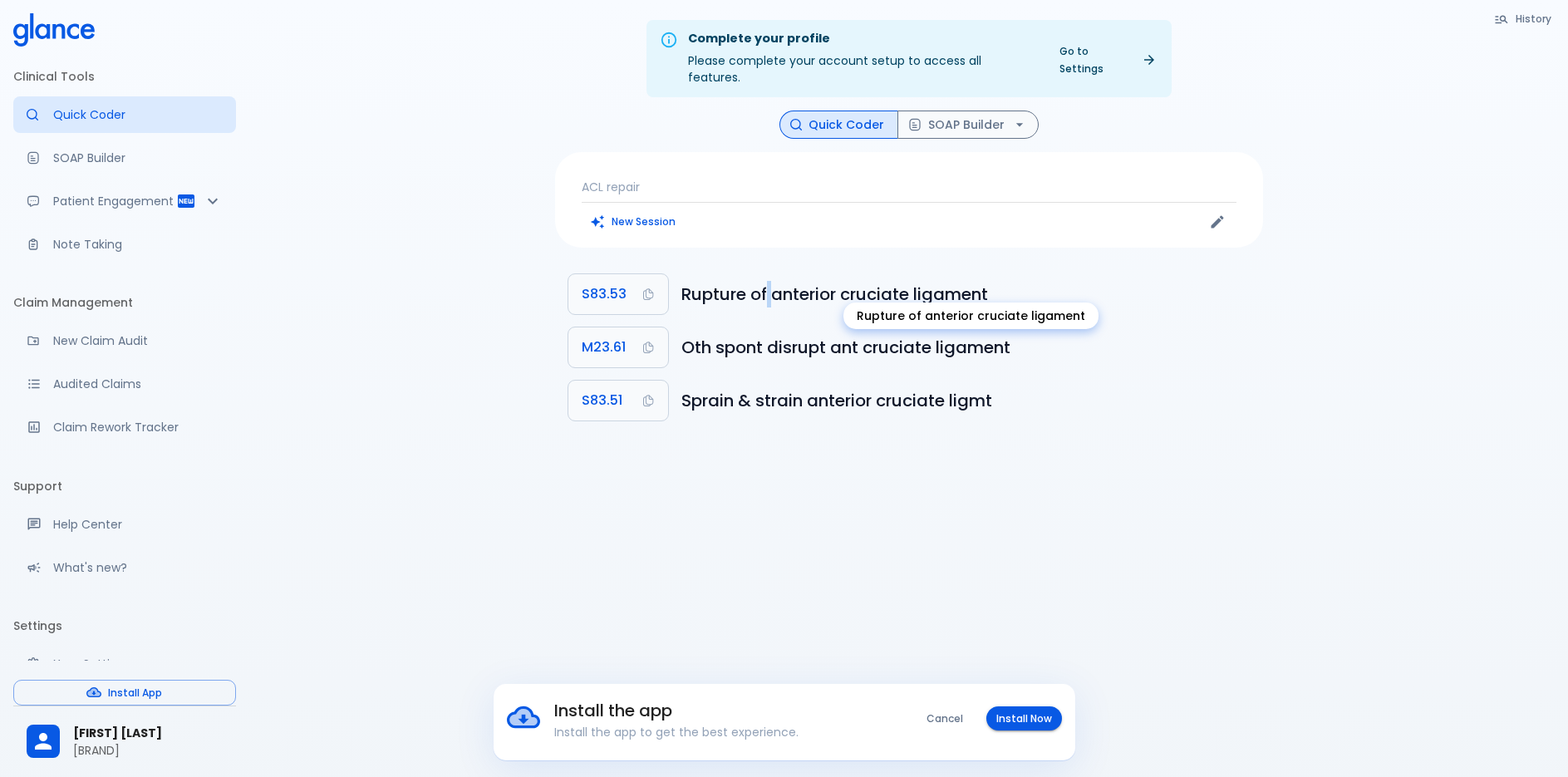 click on "Rupture of anterior cruciate ligament" at bounding box center (966, 294) 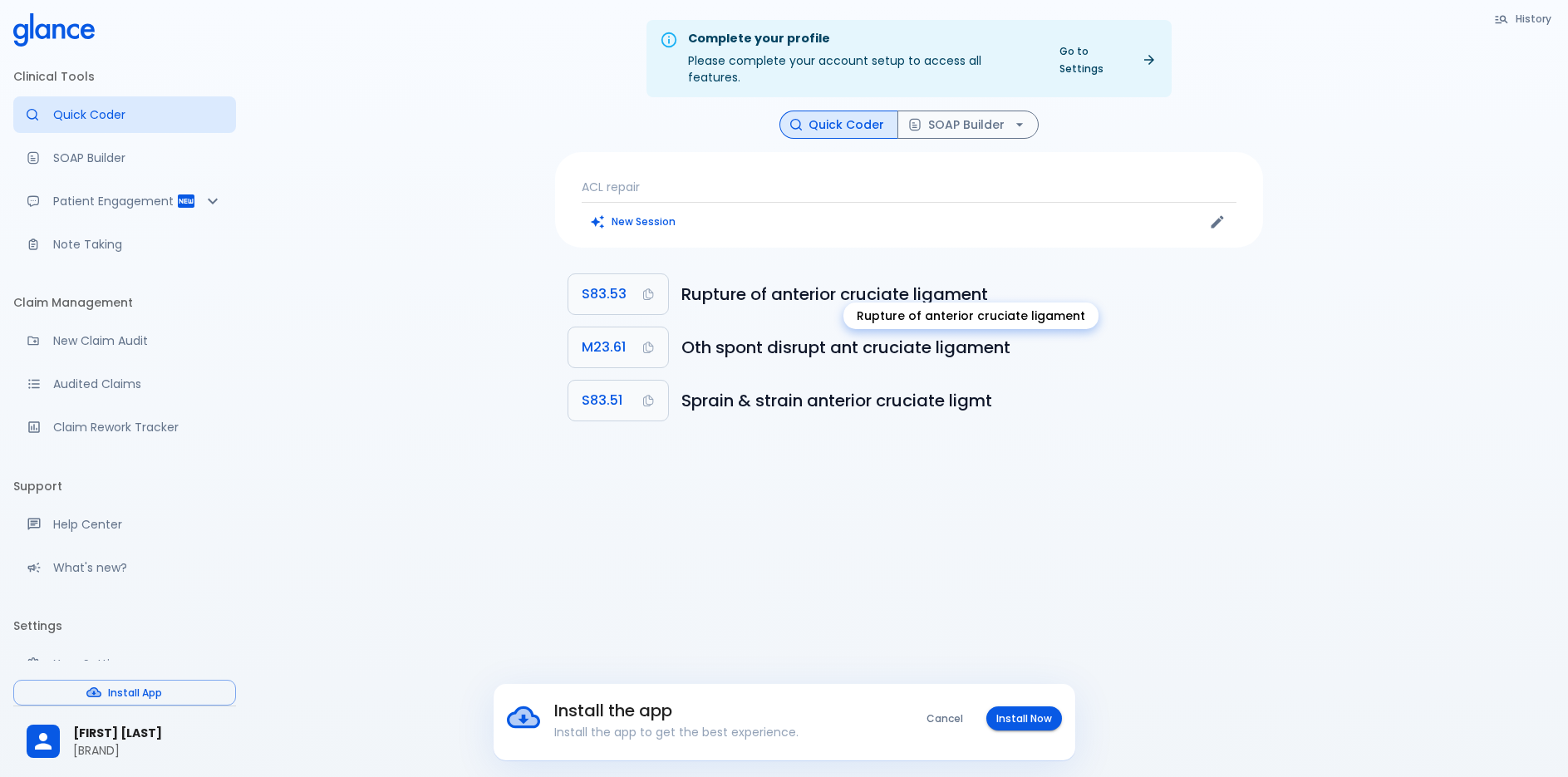 click on "Rupture of anterior cruciate ligament" at bounding box center (966, 294) 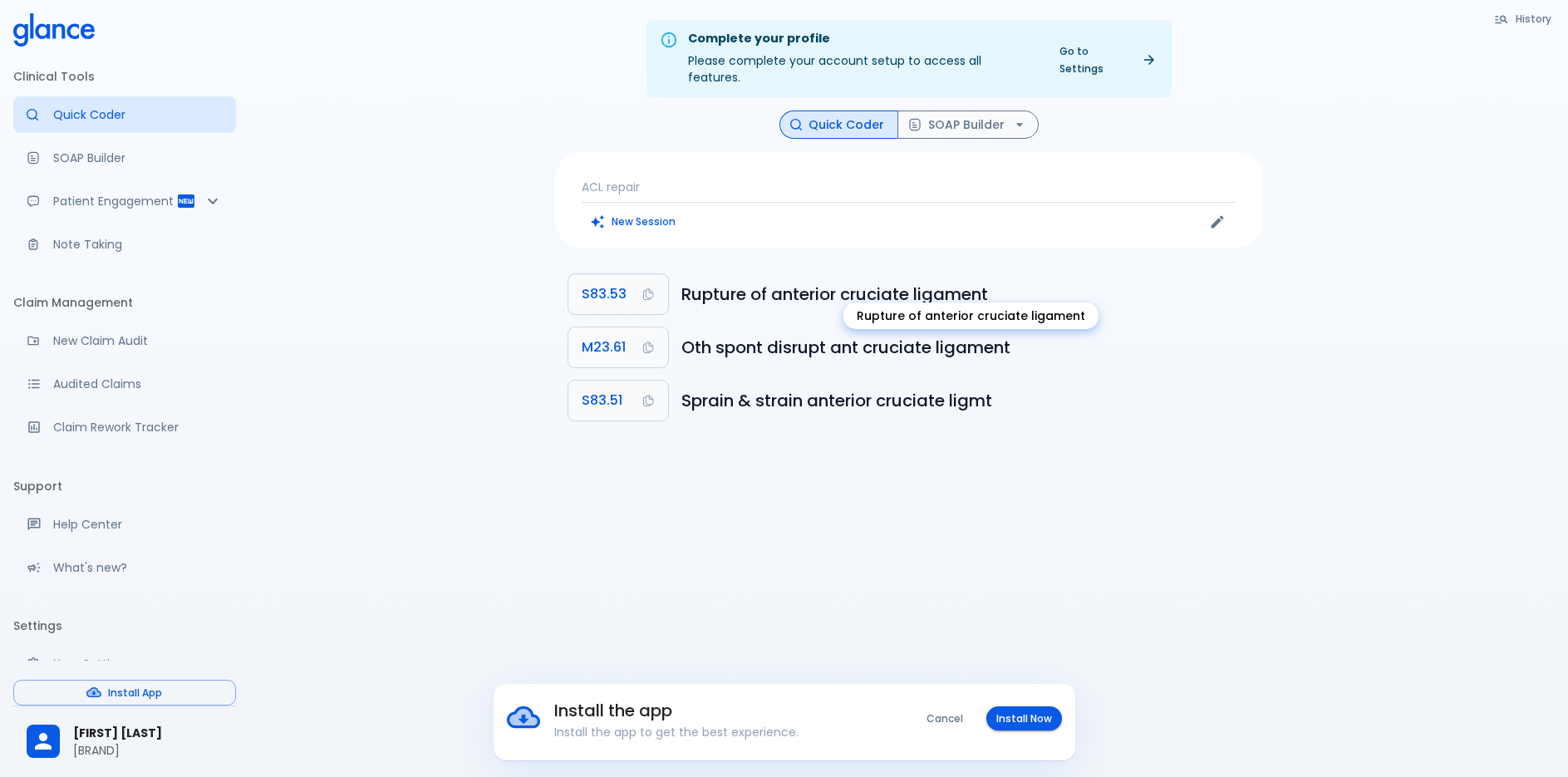 click on "Rupture of anterior cruciate ligament" at bounding box center [966, 294] 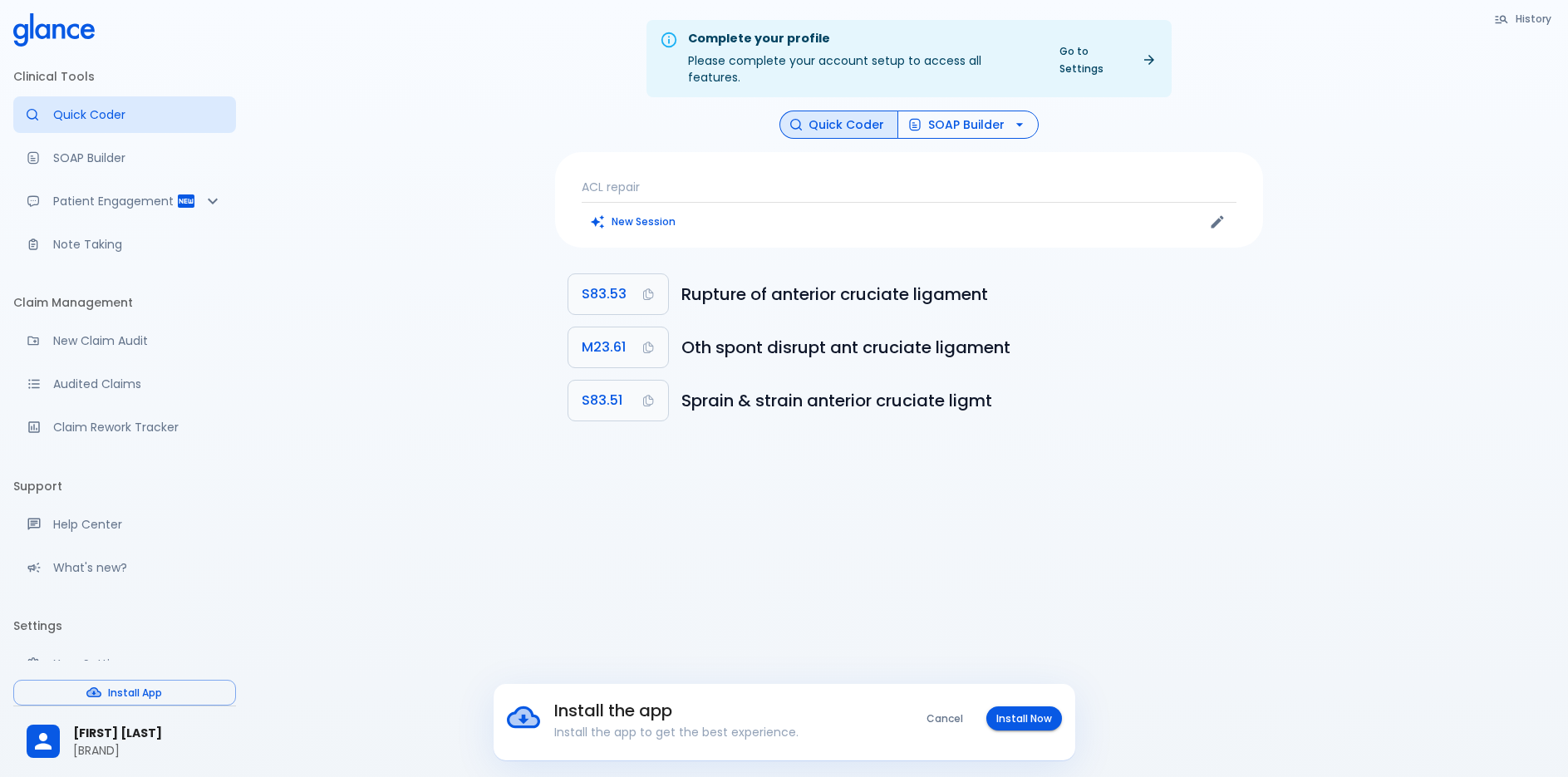 click on "SOAP Builder" at bounding box center [968, 125] 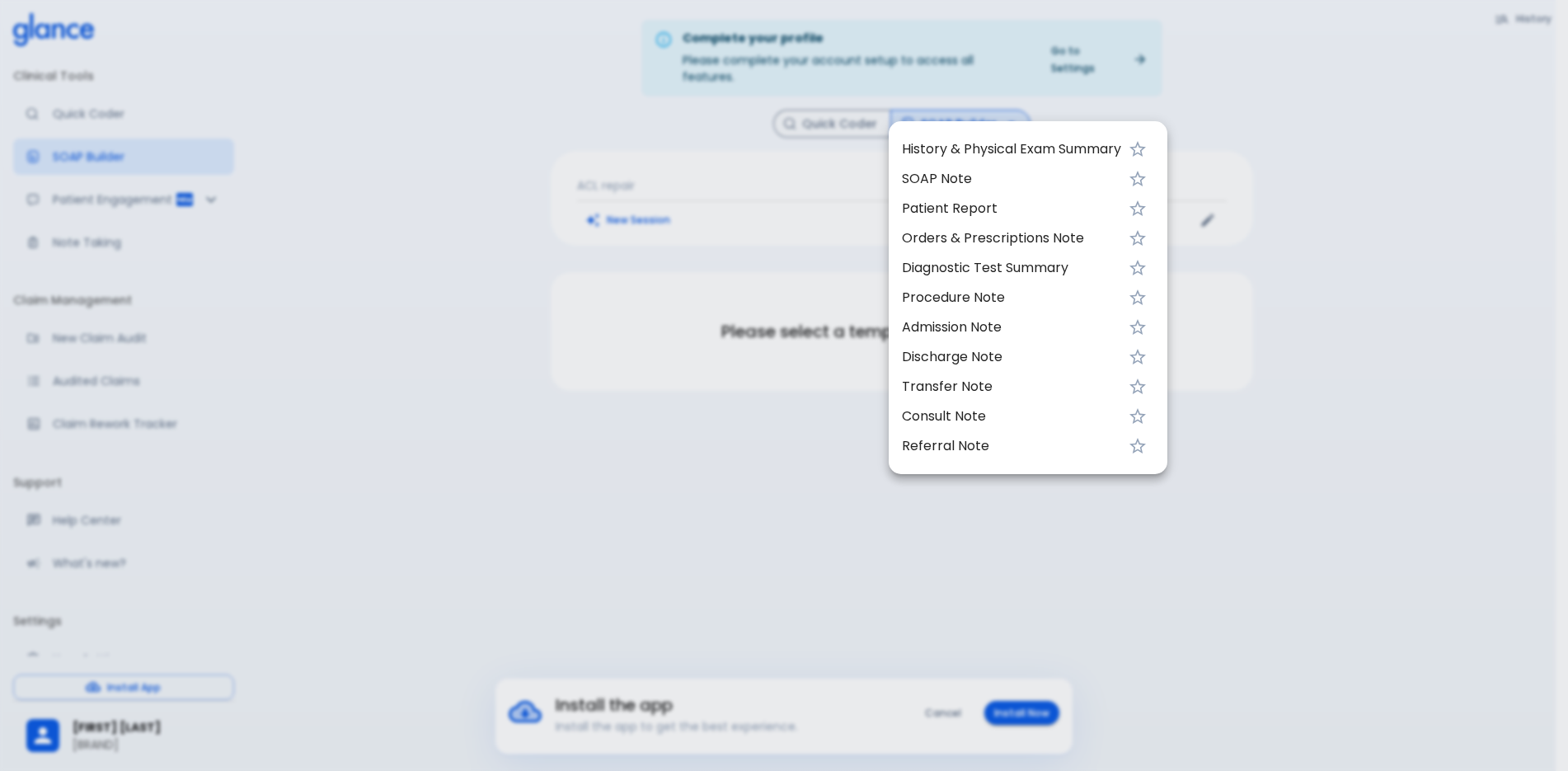 click at bounding box center (784, 385) 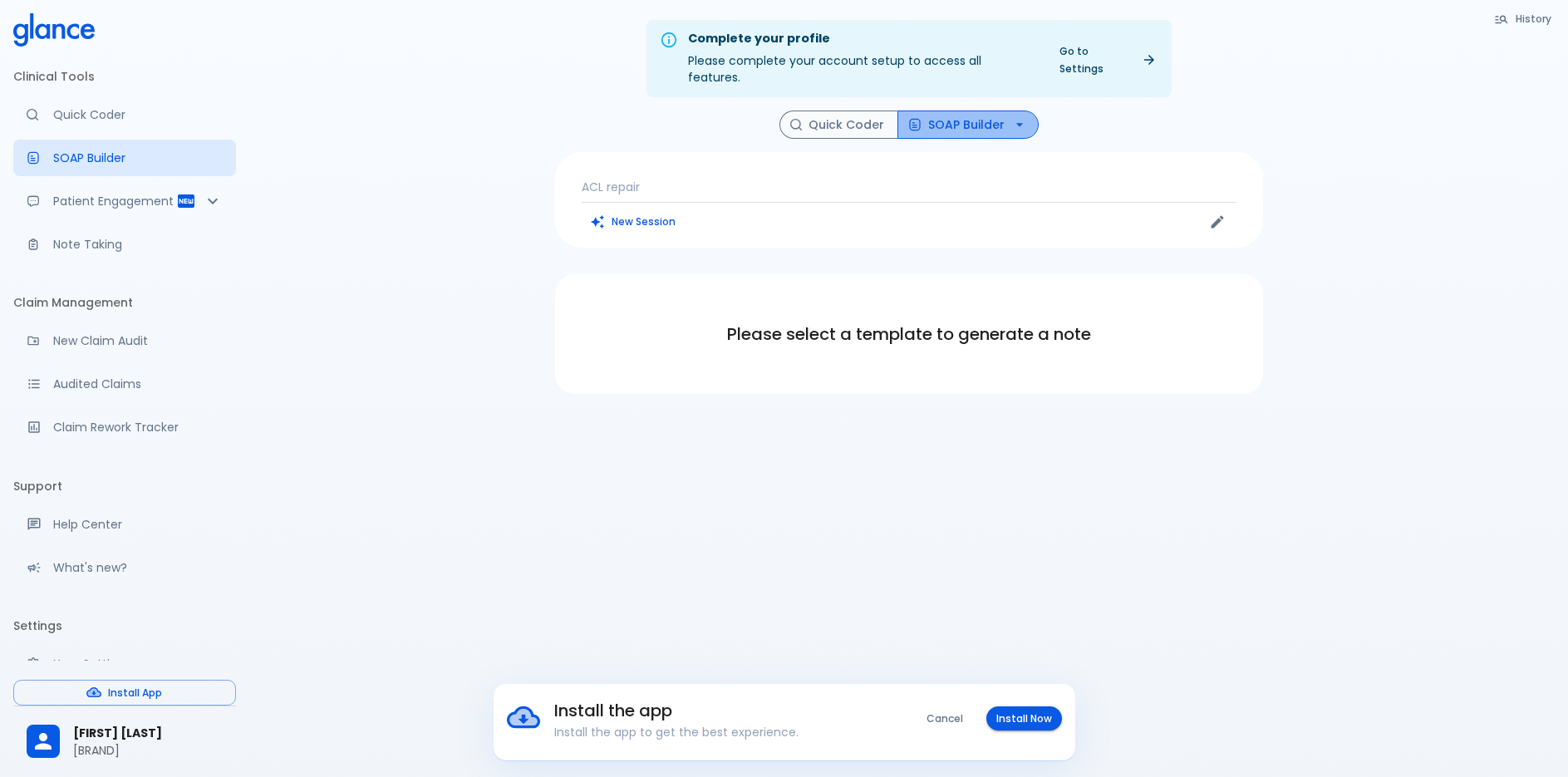 click on "SOAP Builder" at bounding box center [968, 125] 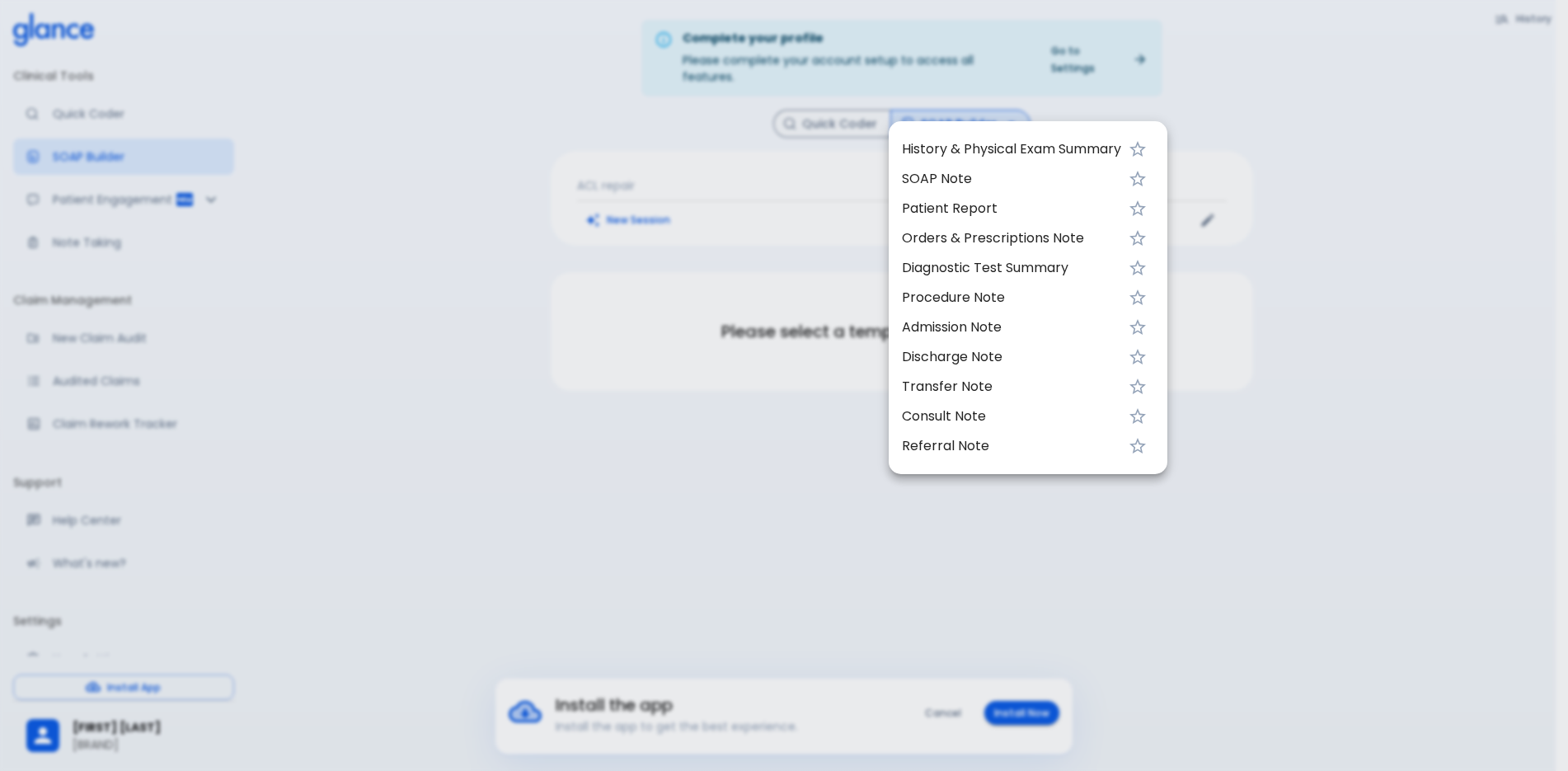 click at bounding box center [784, 385] 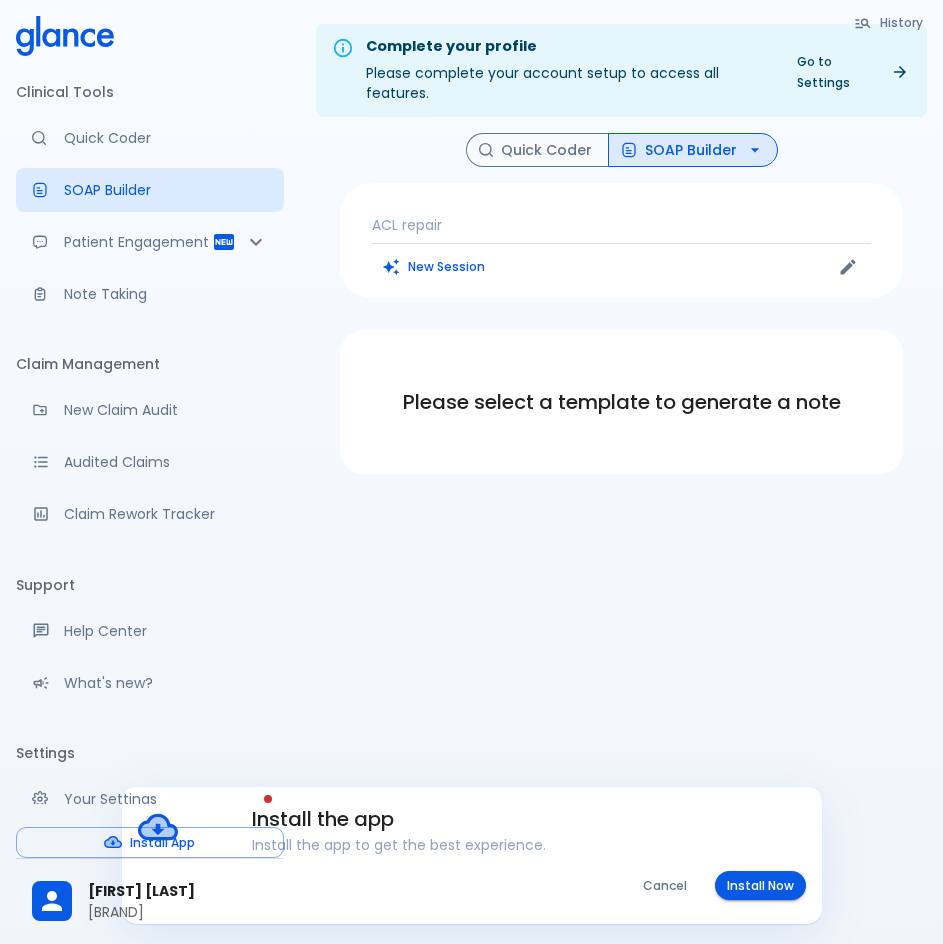 click on "ACL repair" at bounding box center (621, 225) 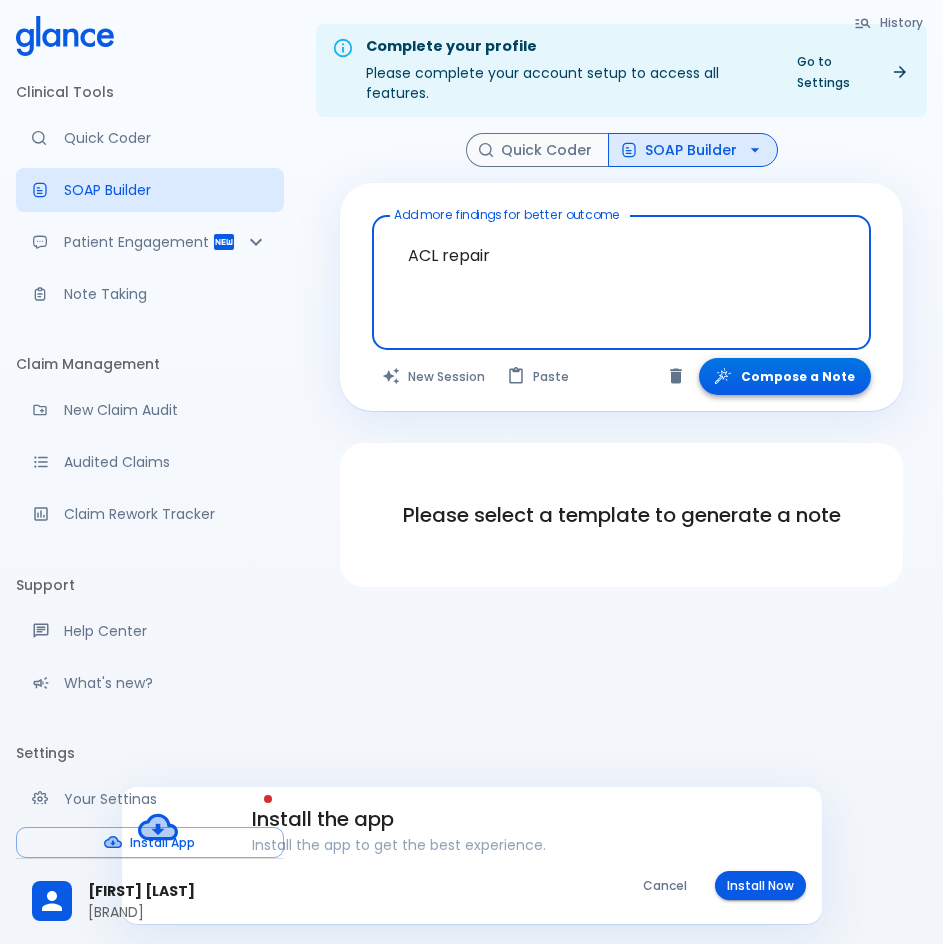 click on "Compose a Note" at bounding box center (785, 376) 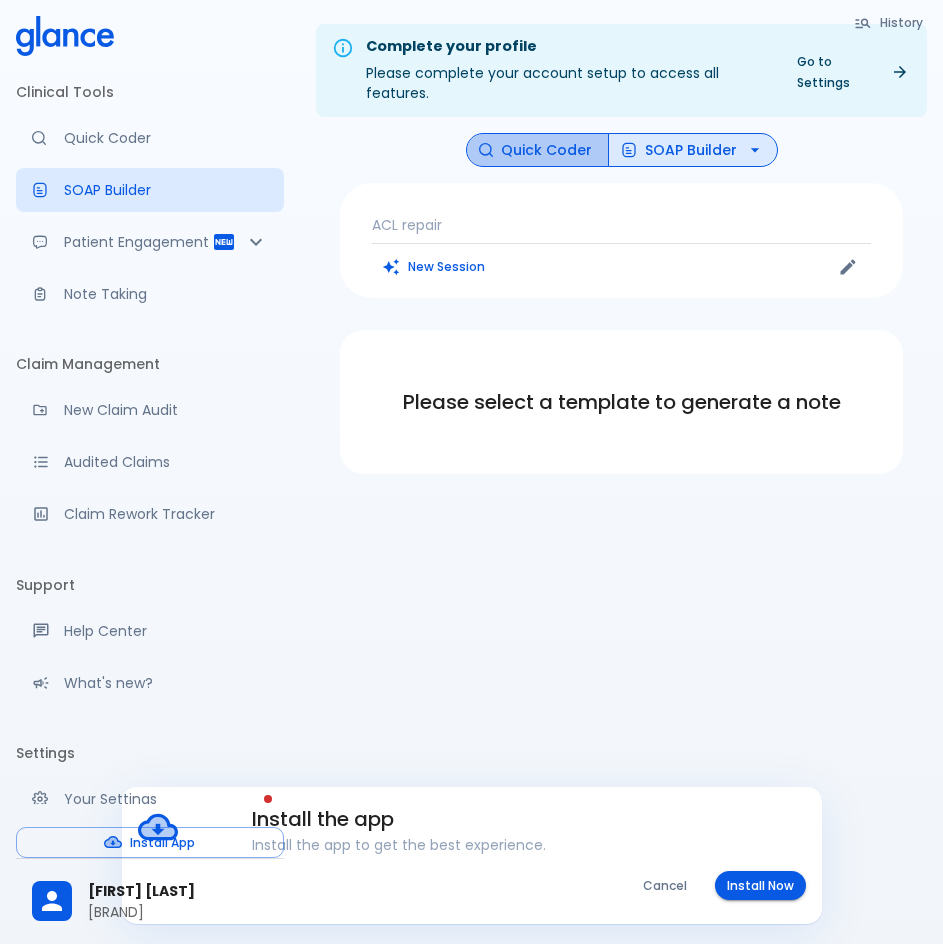 click on "Quick Coder" at bounding box center (537, 150) 